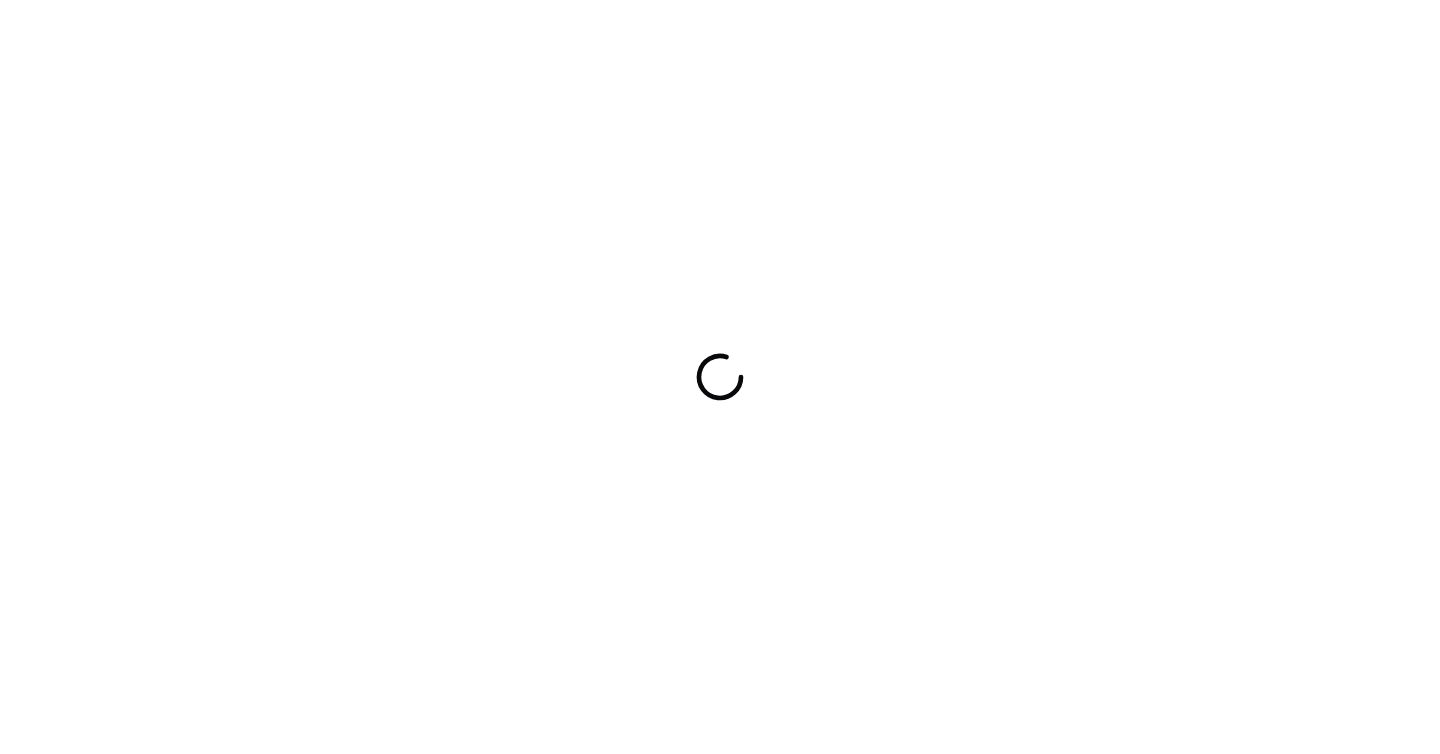 scroll, scrollTop: 0, scrollLeft: 0, axis: both 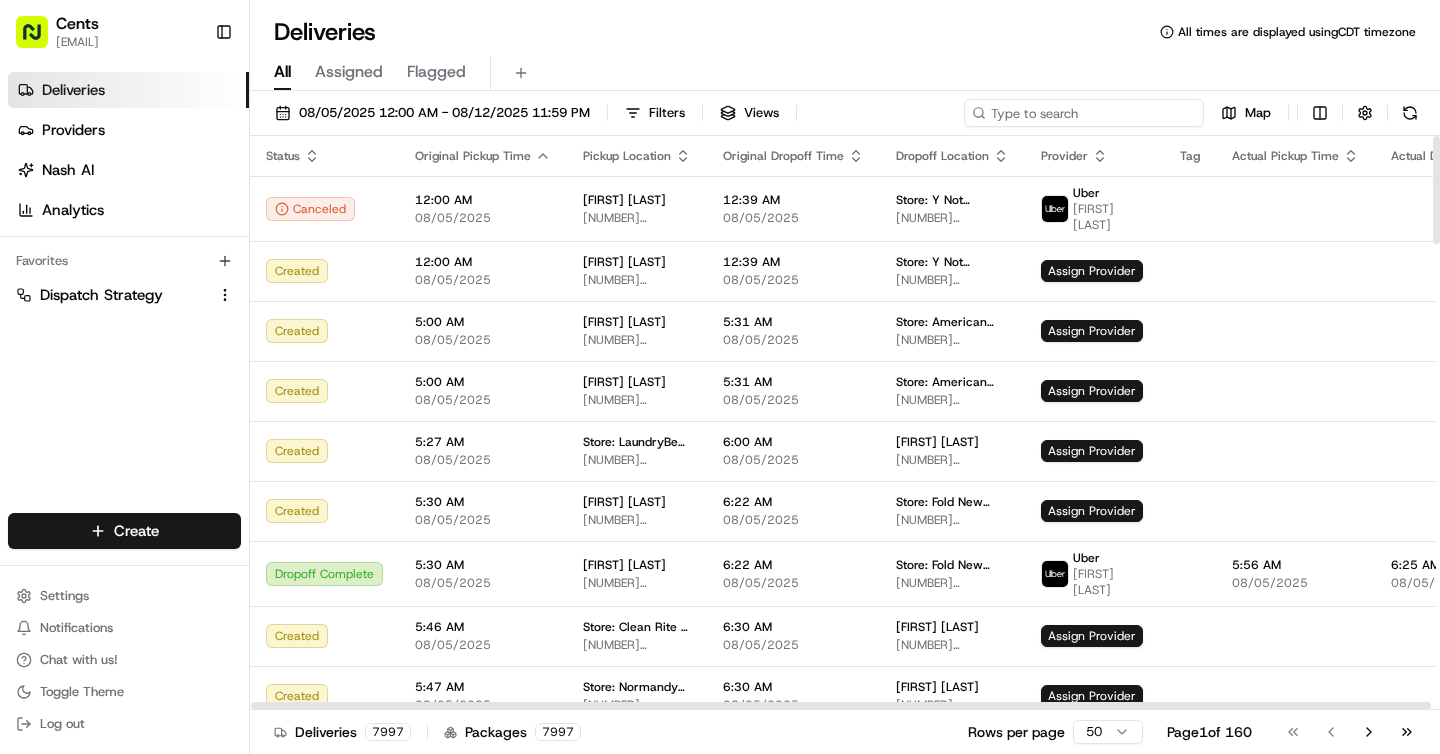 click at bounding box center (1084, 113) 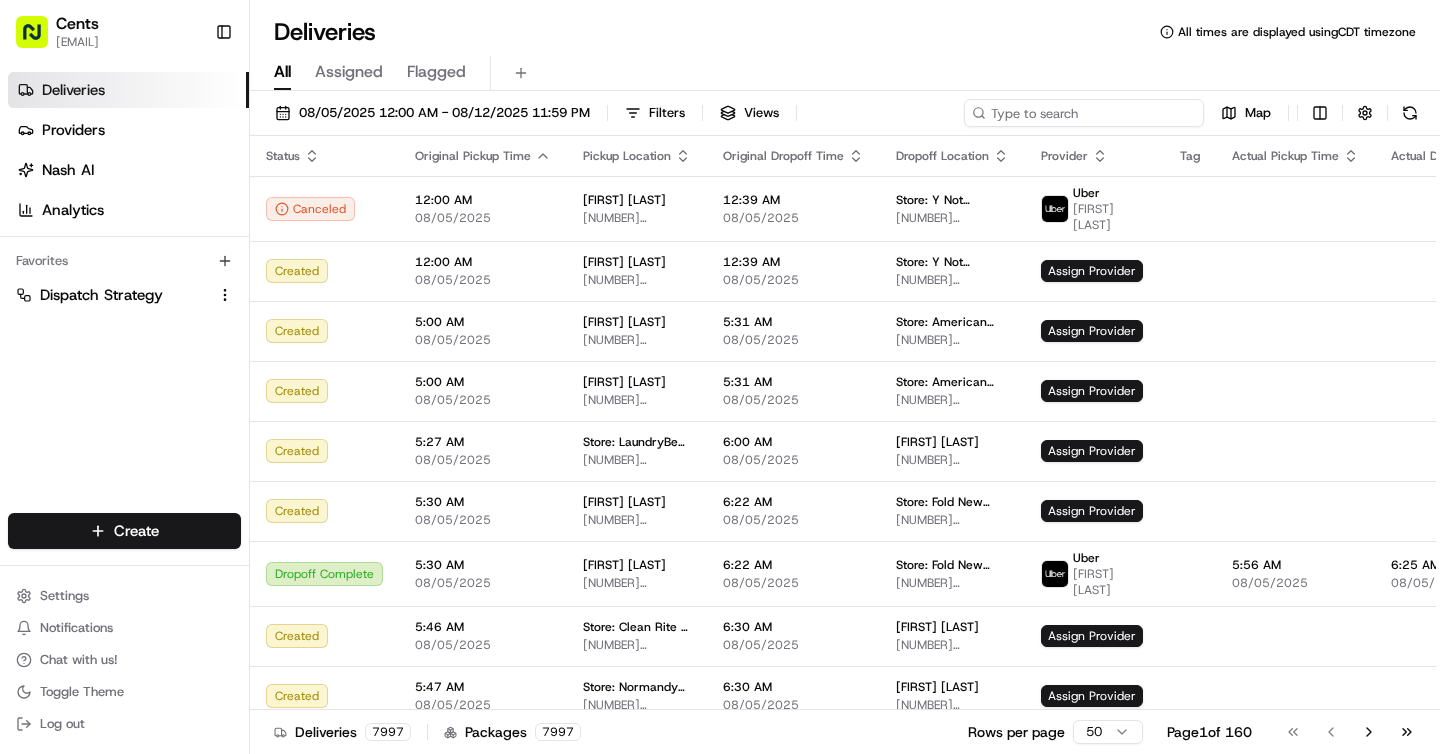 paste on "12462" 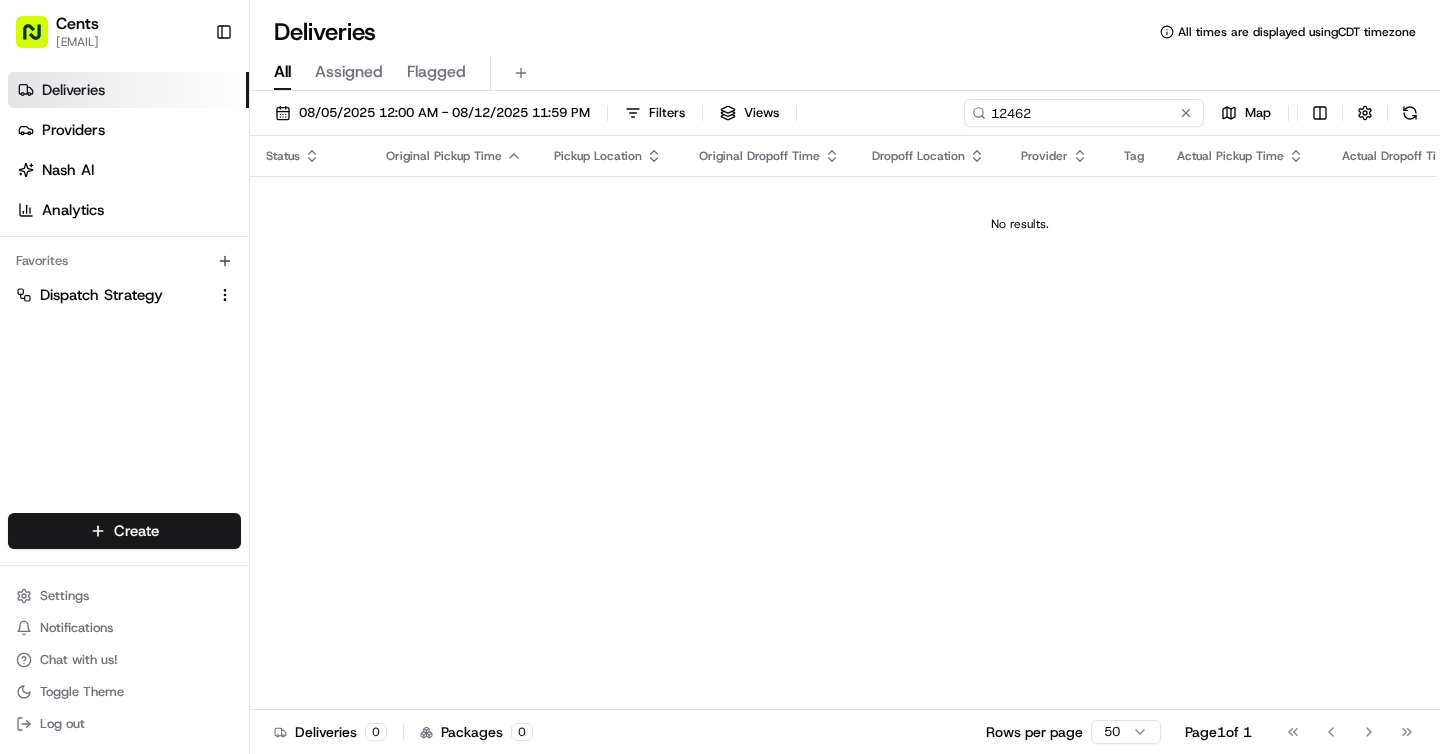 click on "12462" at bounding box center (1084, 113) 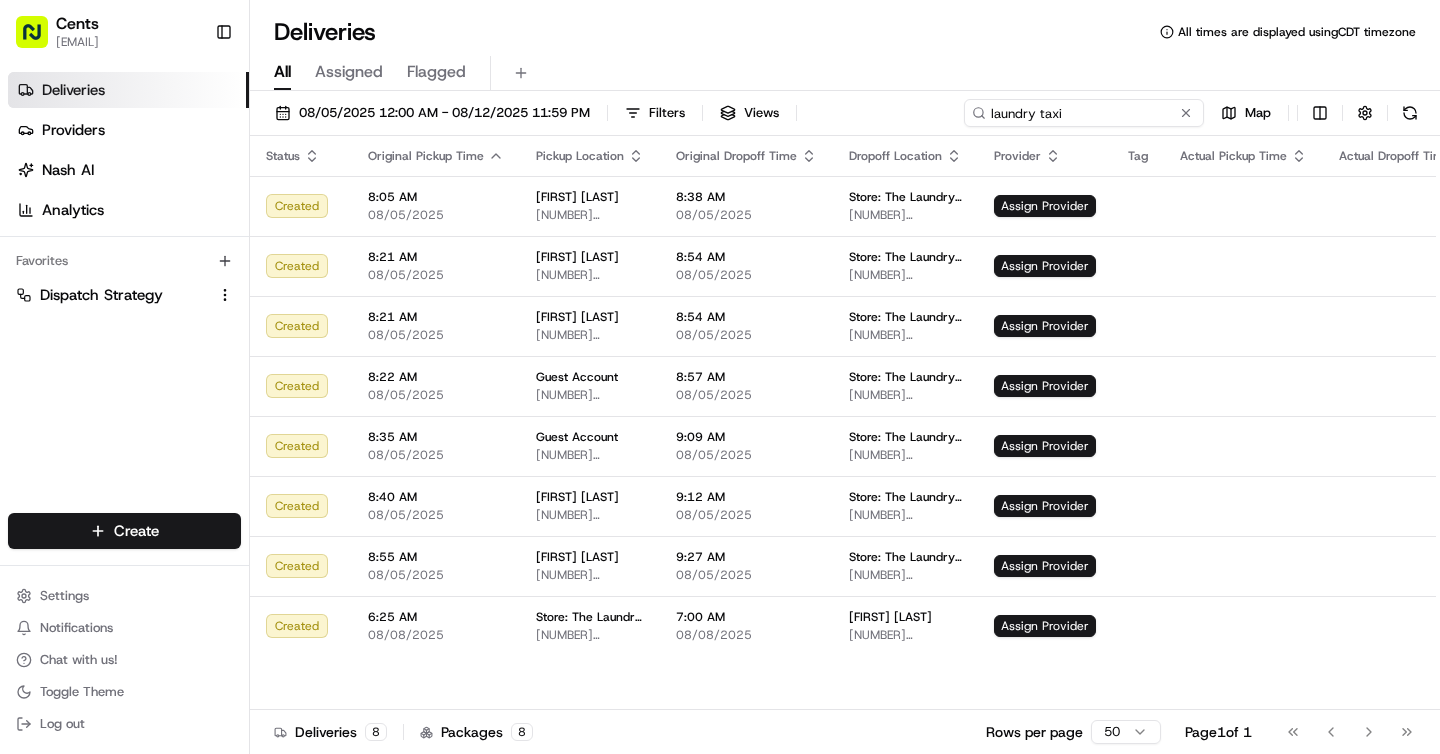 click on "laundry taxi" at bounding box center (1084, 113) 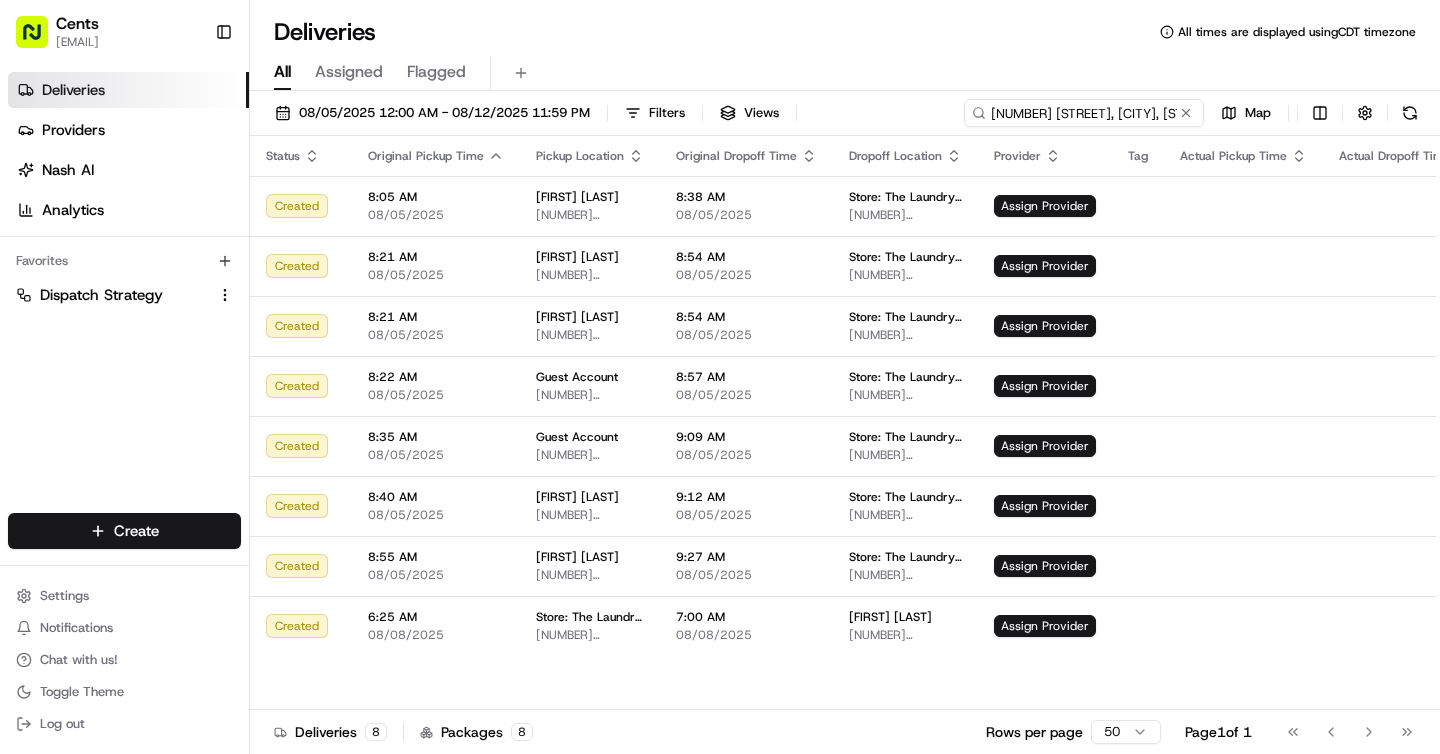 scroll, scrollTop: 0, scrollLeft: 31, axis: horizontal 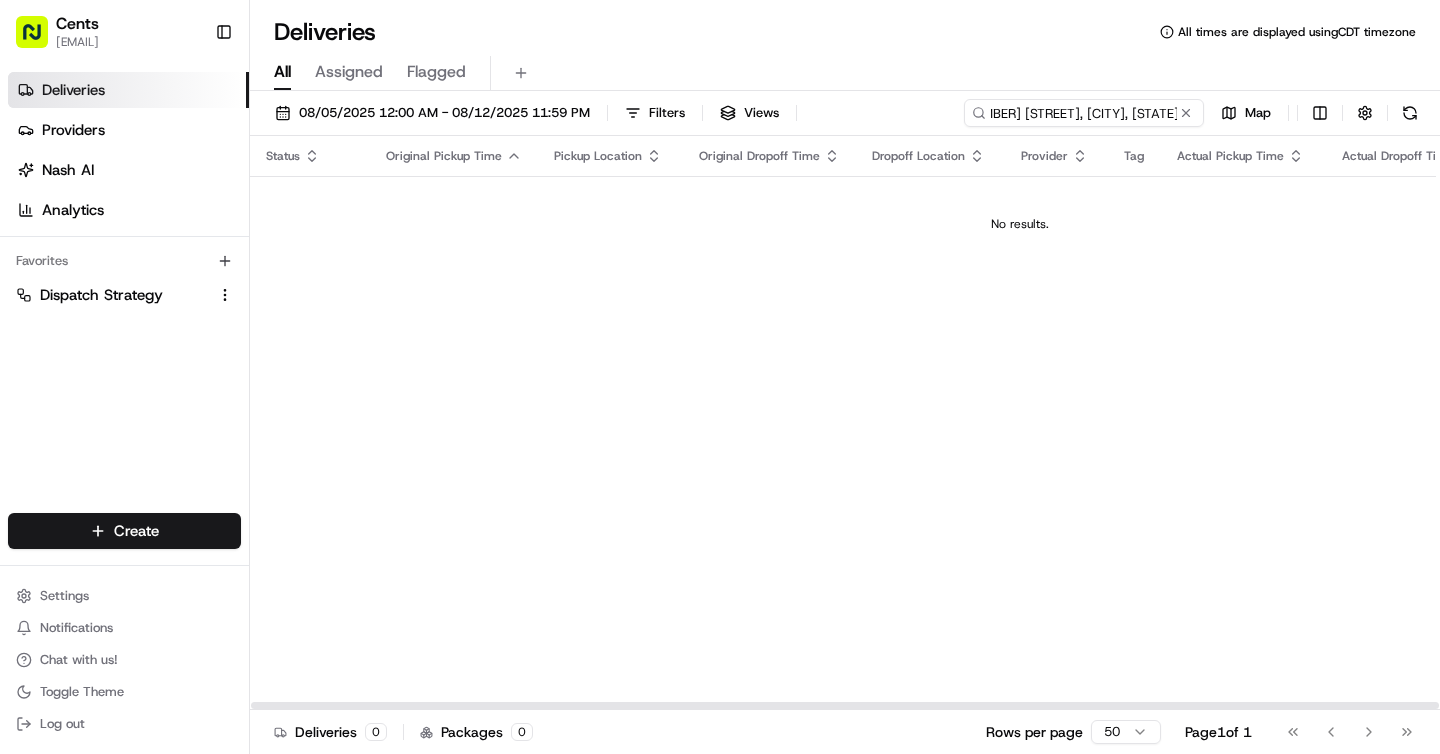 click on "[NUMBER] [STREET], [CITY], [STATE]" at bounding box center [1084, 113] 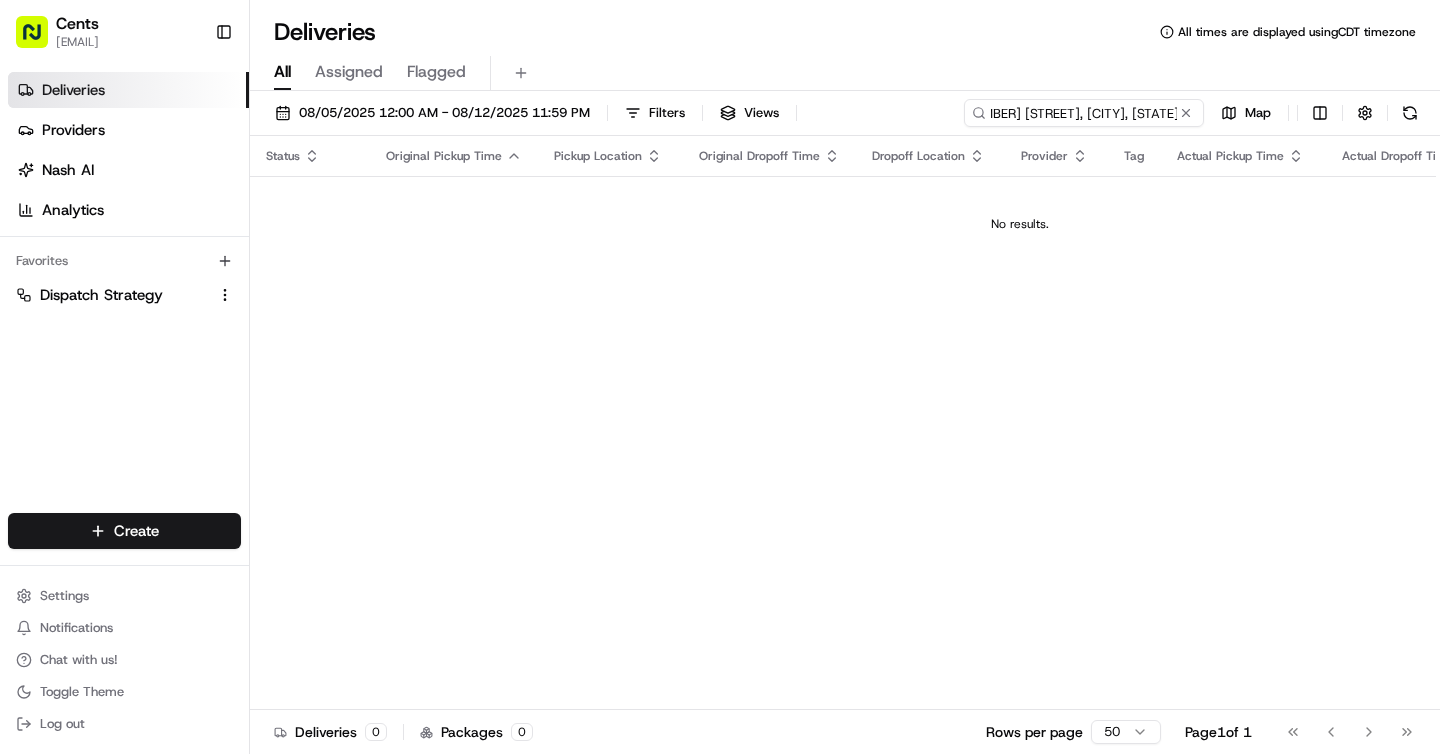 click on "[NUMBER] [STREET], [CITY], [STATE]" at bounding box center [1084, 113] 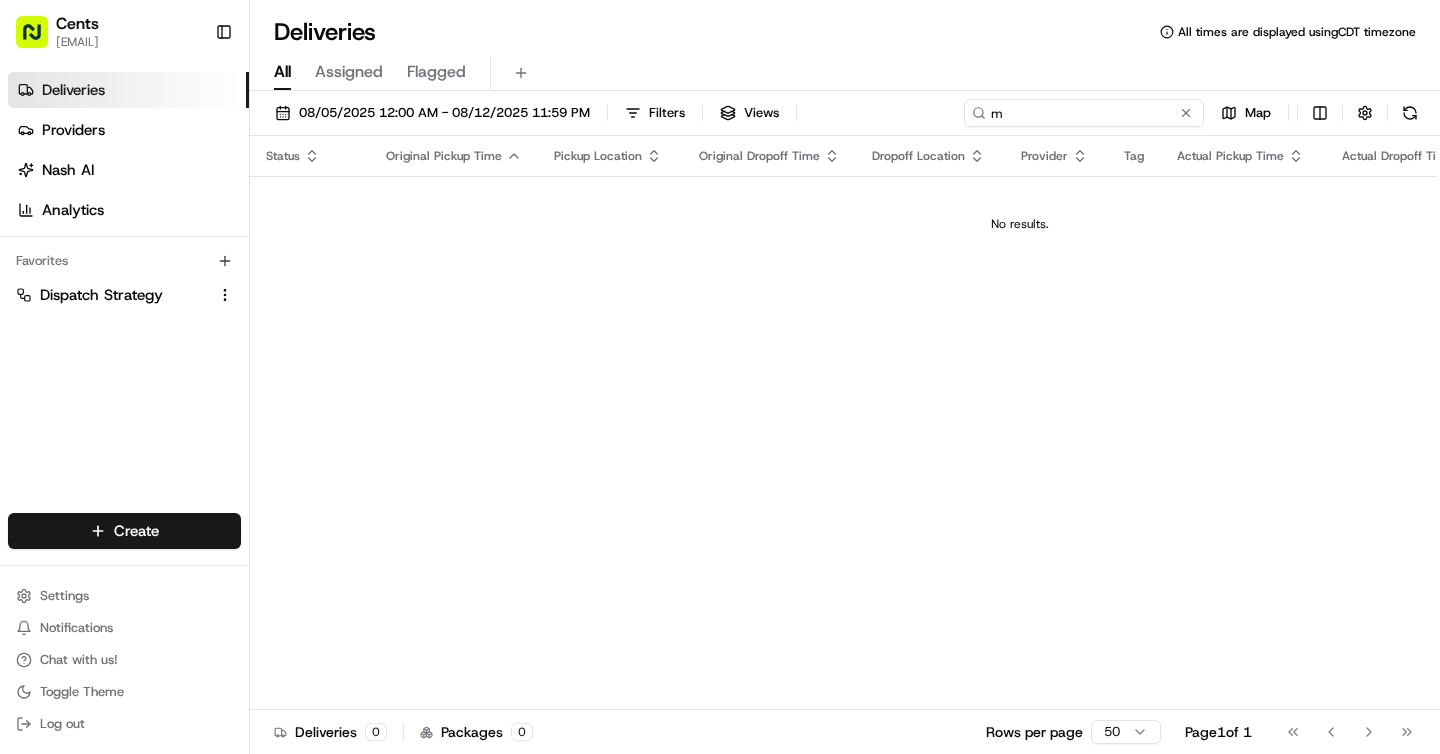 scroll, scrollTop: 0, scrollLeft: 0, axis: both 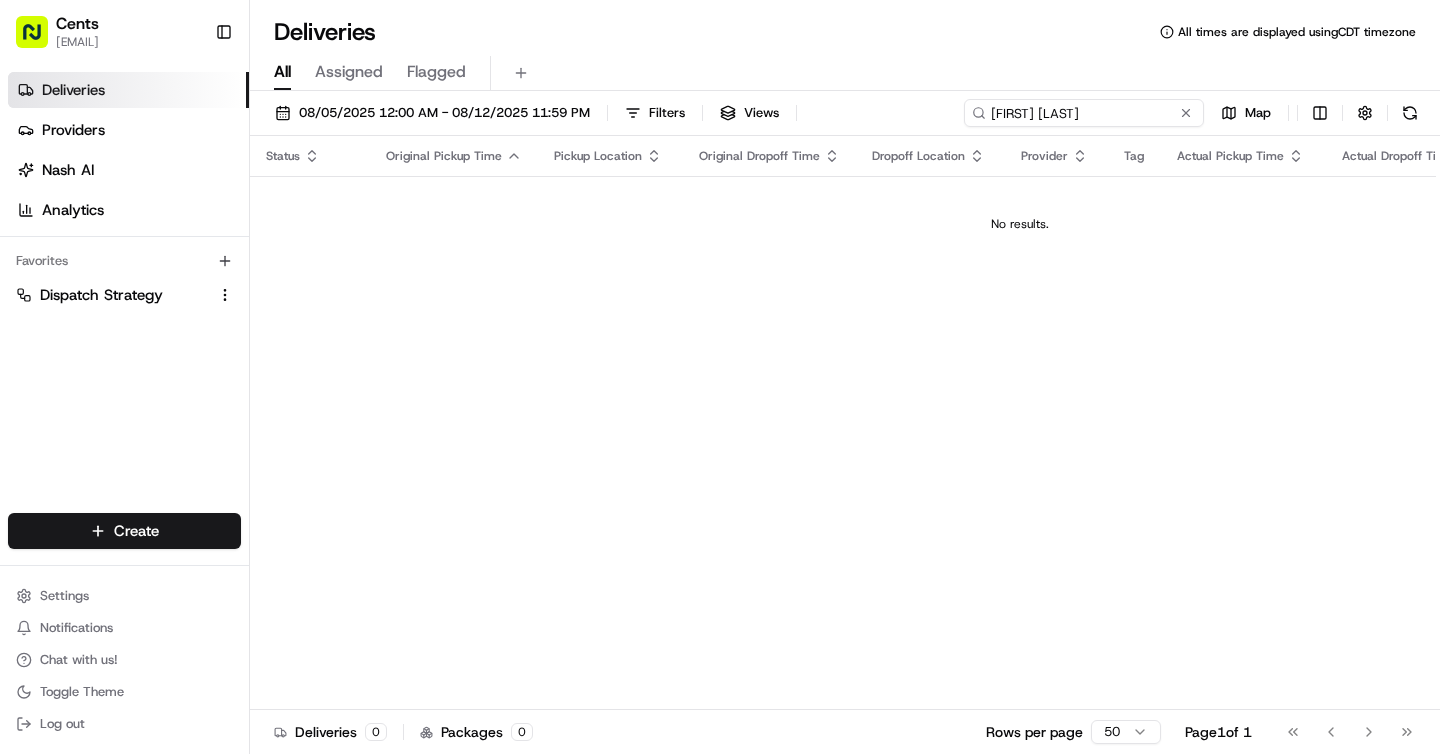 click on "[FIRST] [LAST]" at bounding box center [1084, 113] 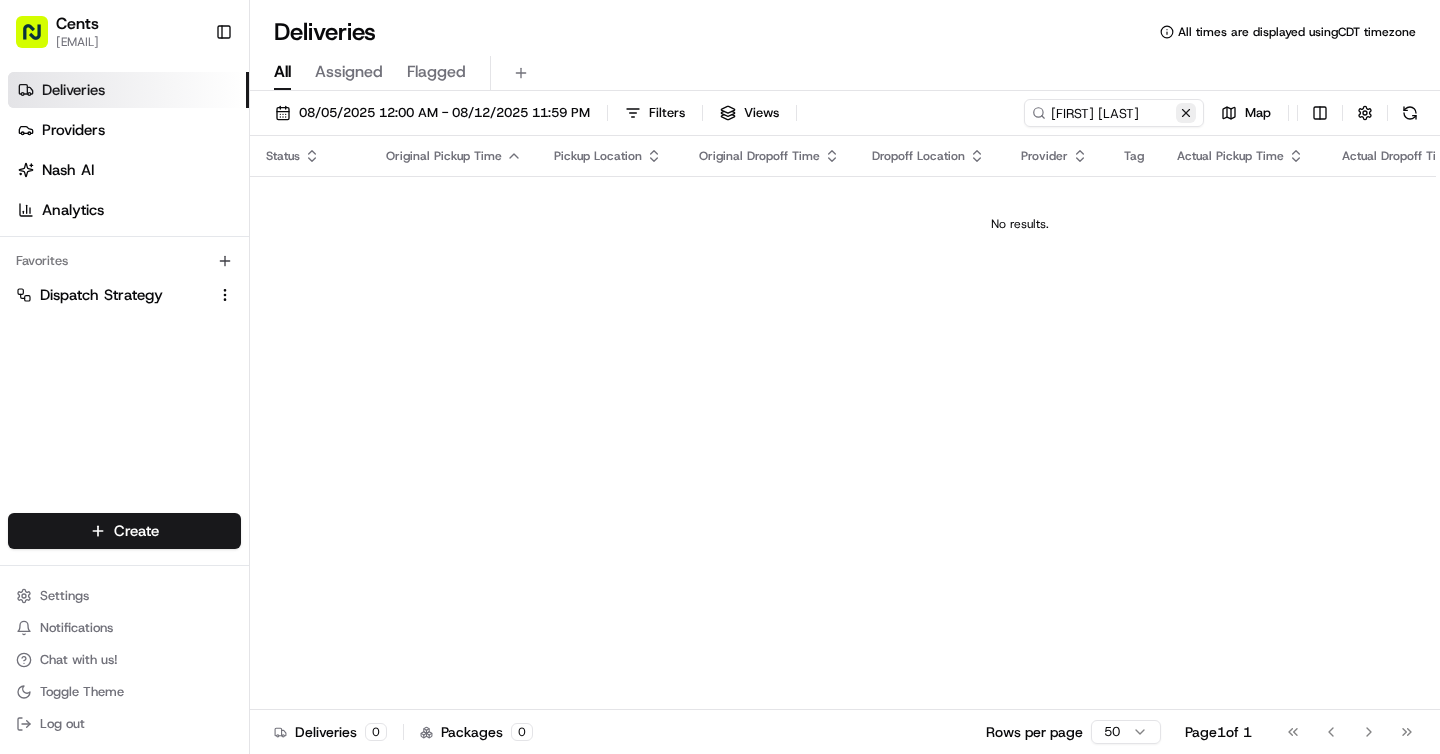 click at bounding box center [1186, 113] 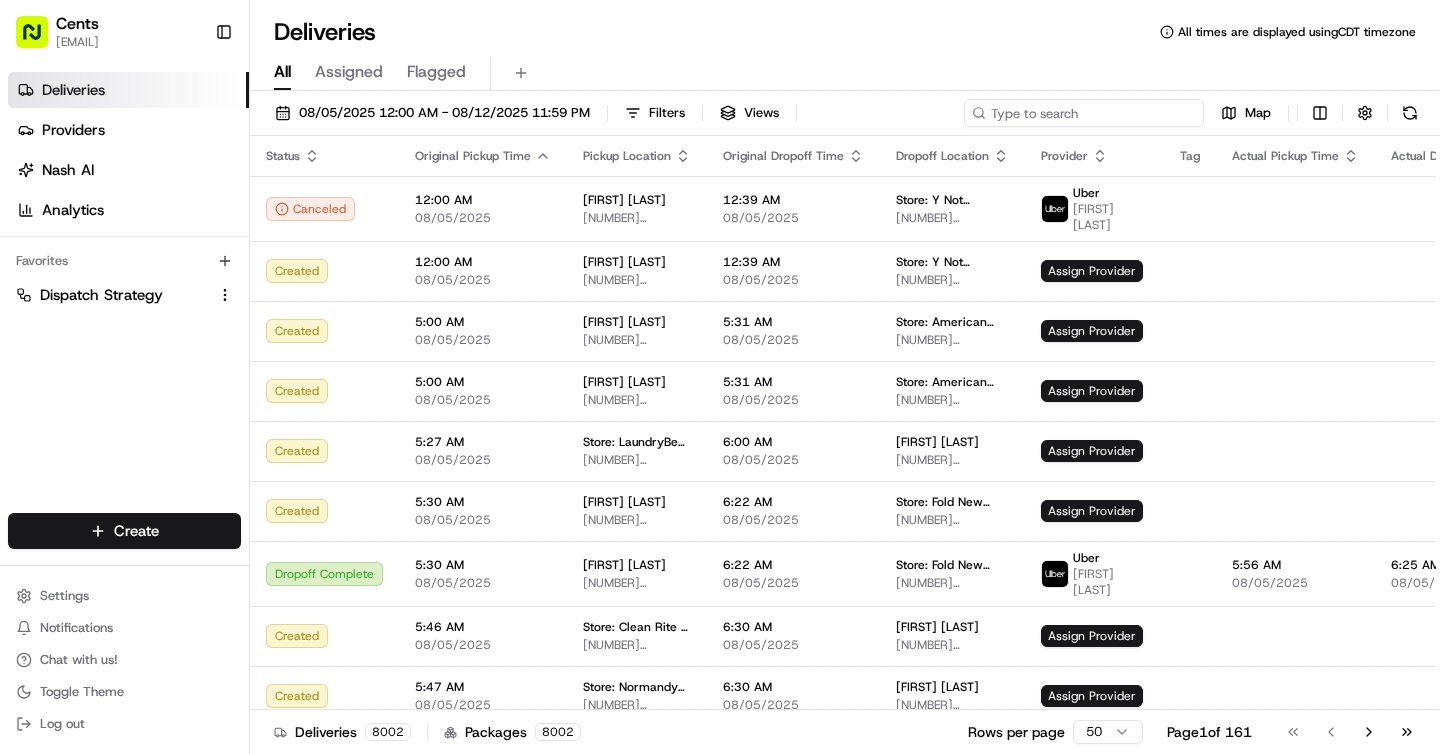 click at bounding box center [1084, 113] 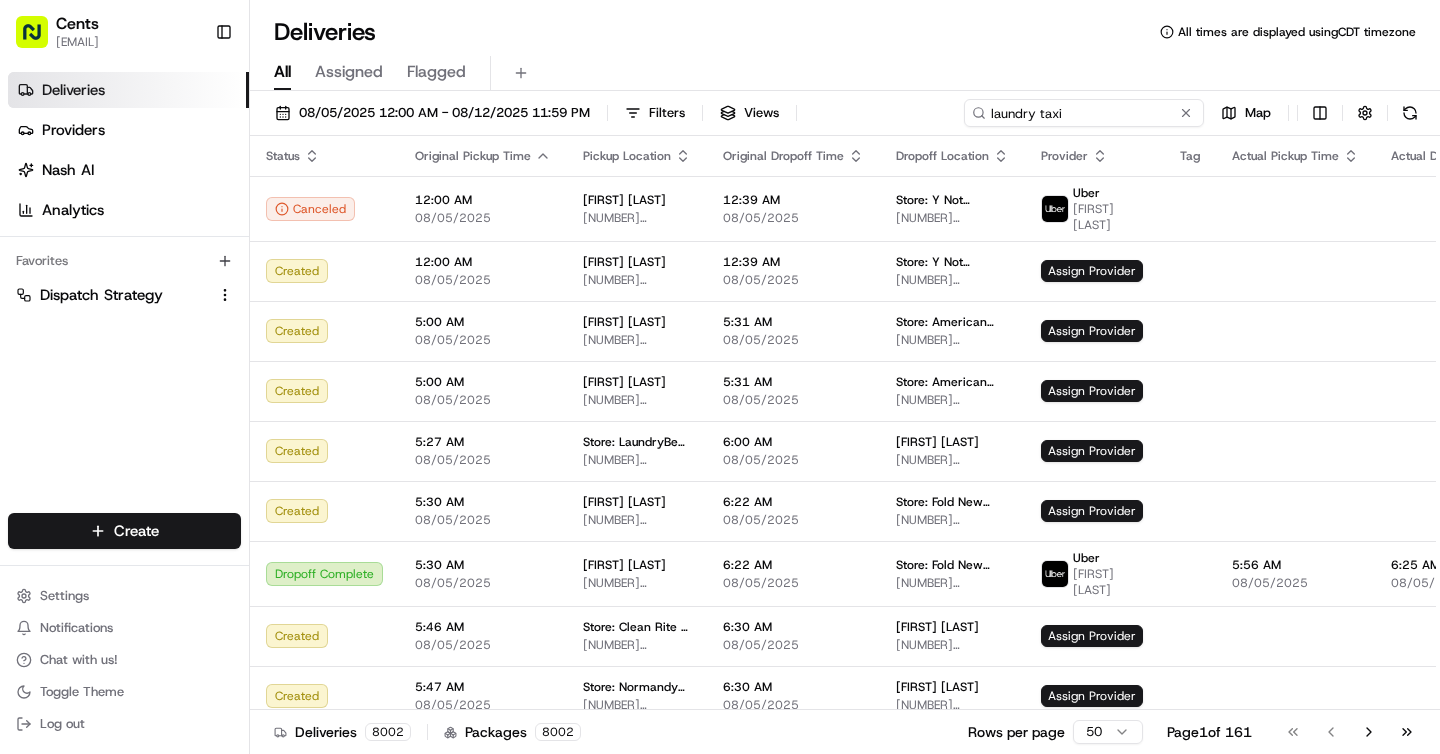 type on "laundry taxi" 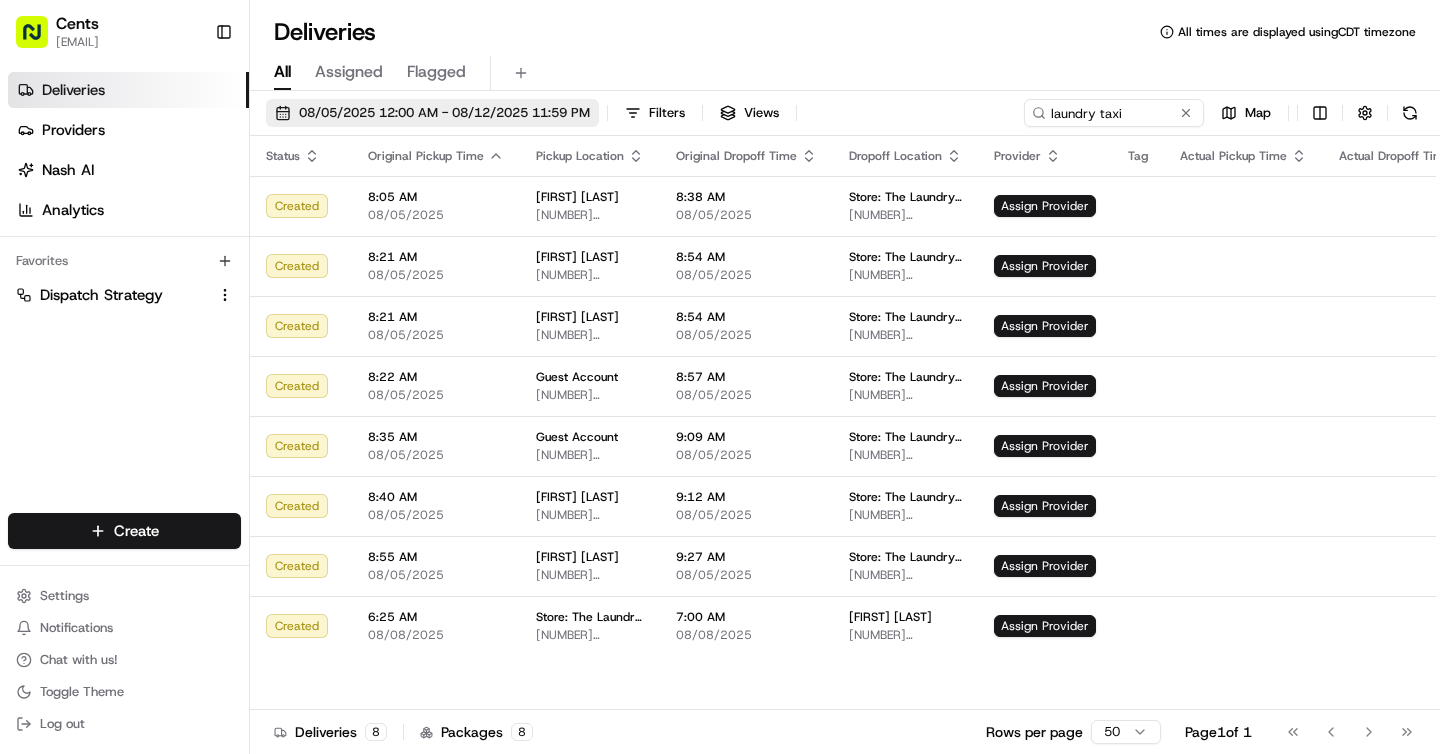 click on "08/05/2025 12:00 AM - 08/12/2025 11:59 PM" at bounding box center [444, 113] 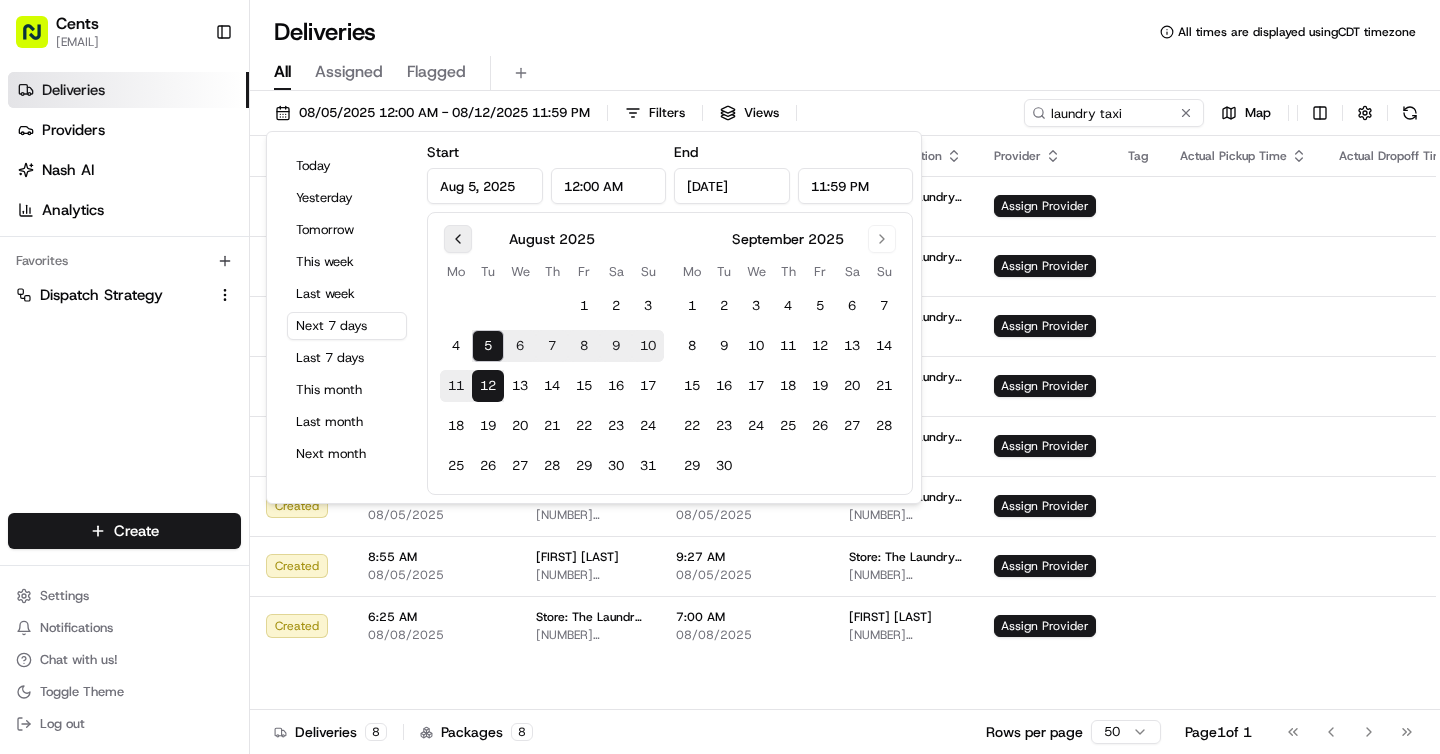 click at bounding box center [458, 239] 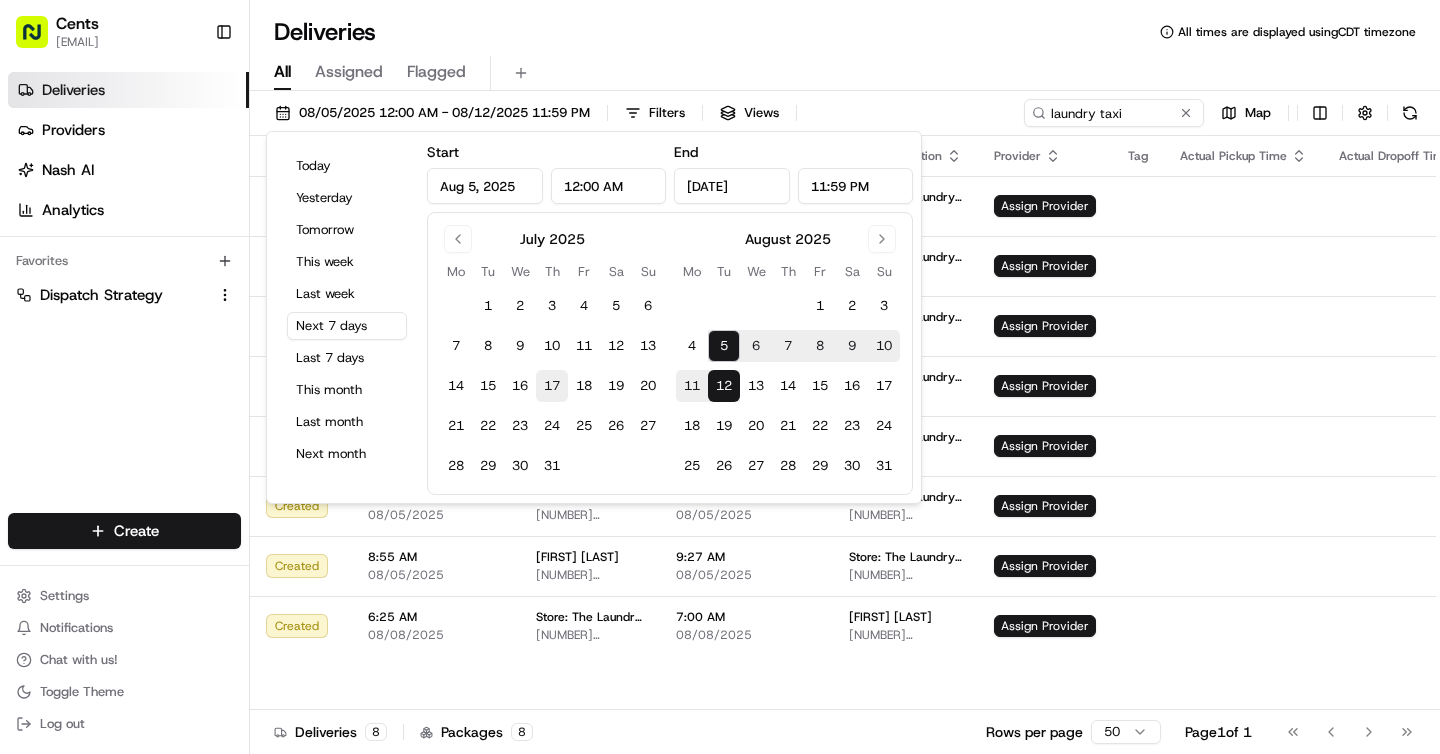 click on "17" at bounding box center [552, 386] 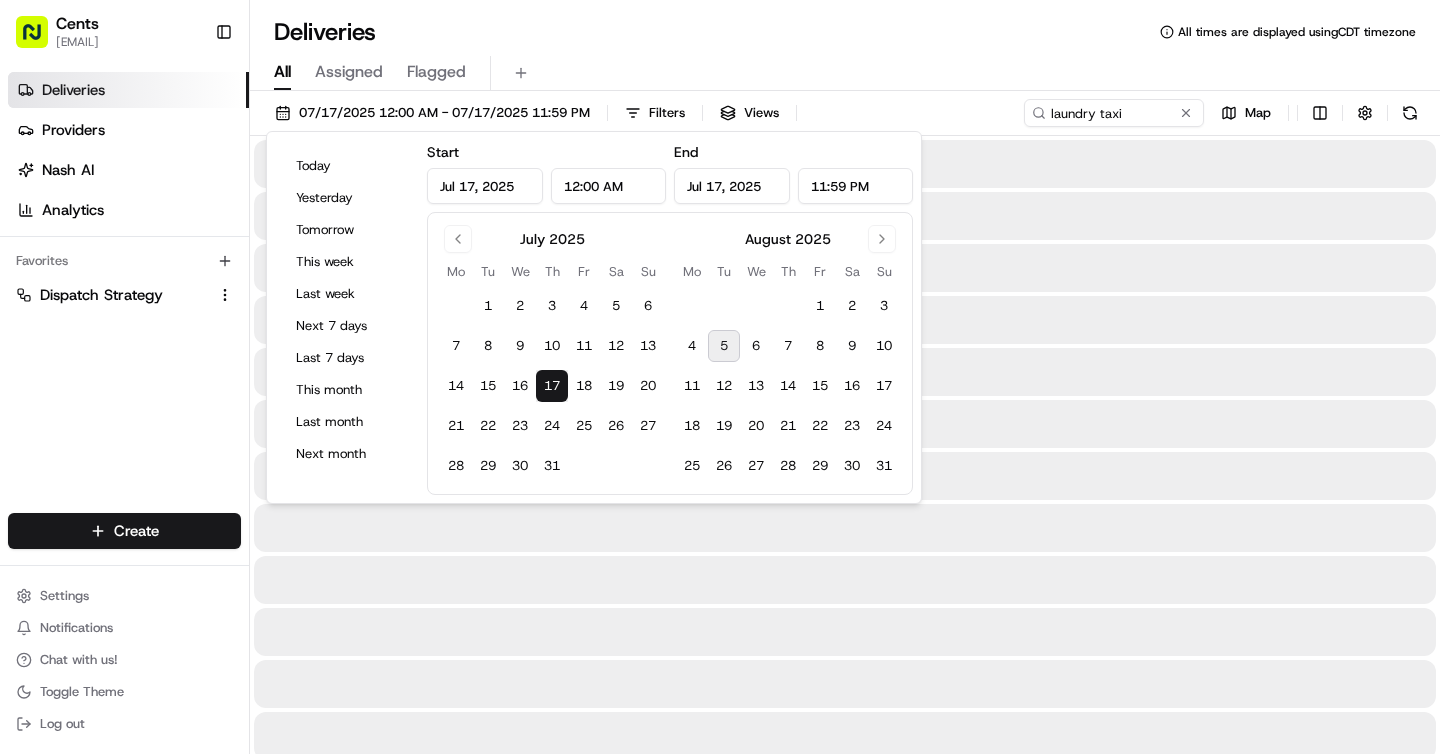 click on "17" at bounding box center (552, 386) 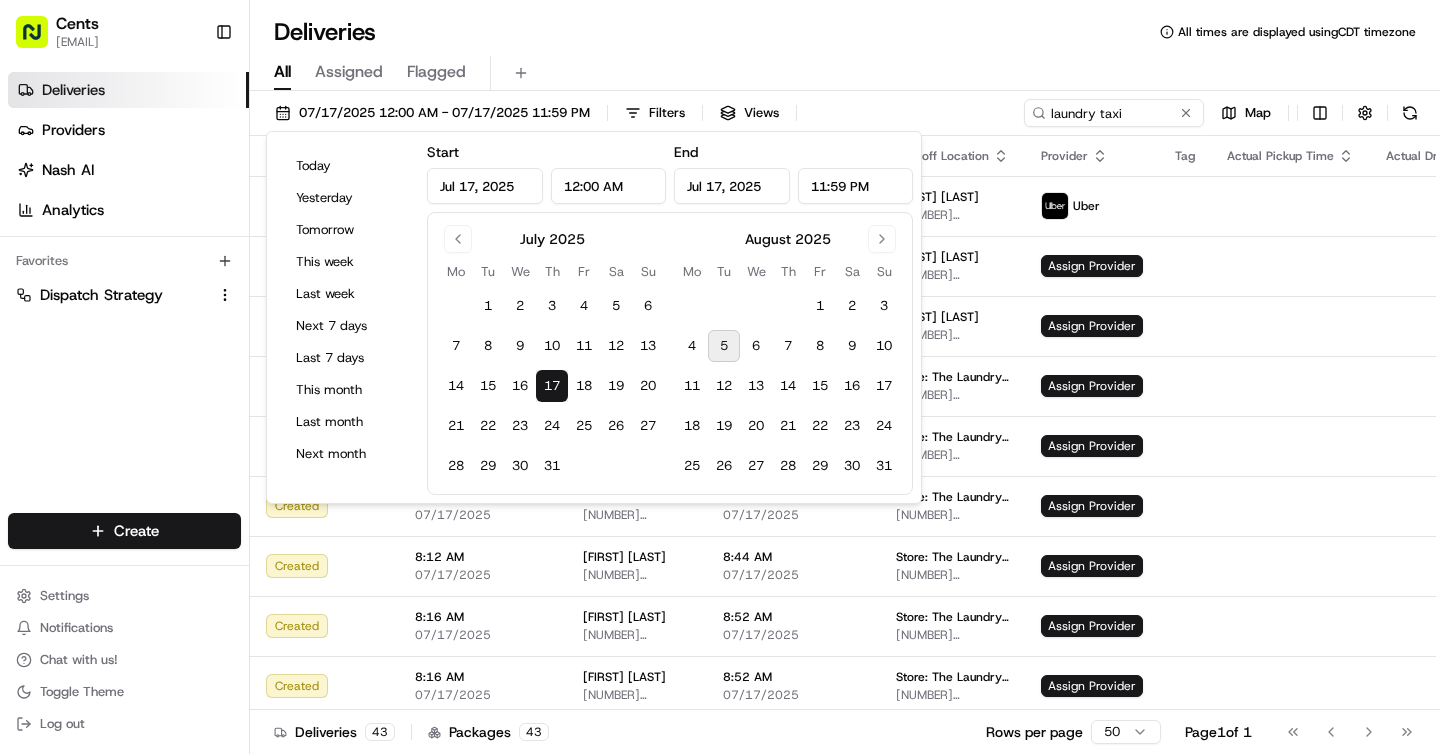 click on "Deliveries All times are displayed using  CDT   timezone" at bounding box center (845, 32) 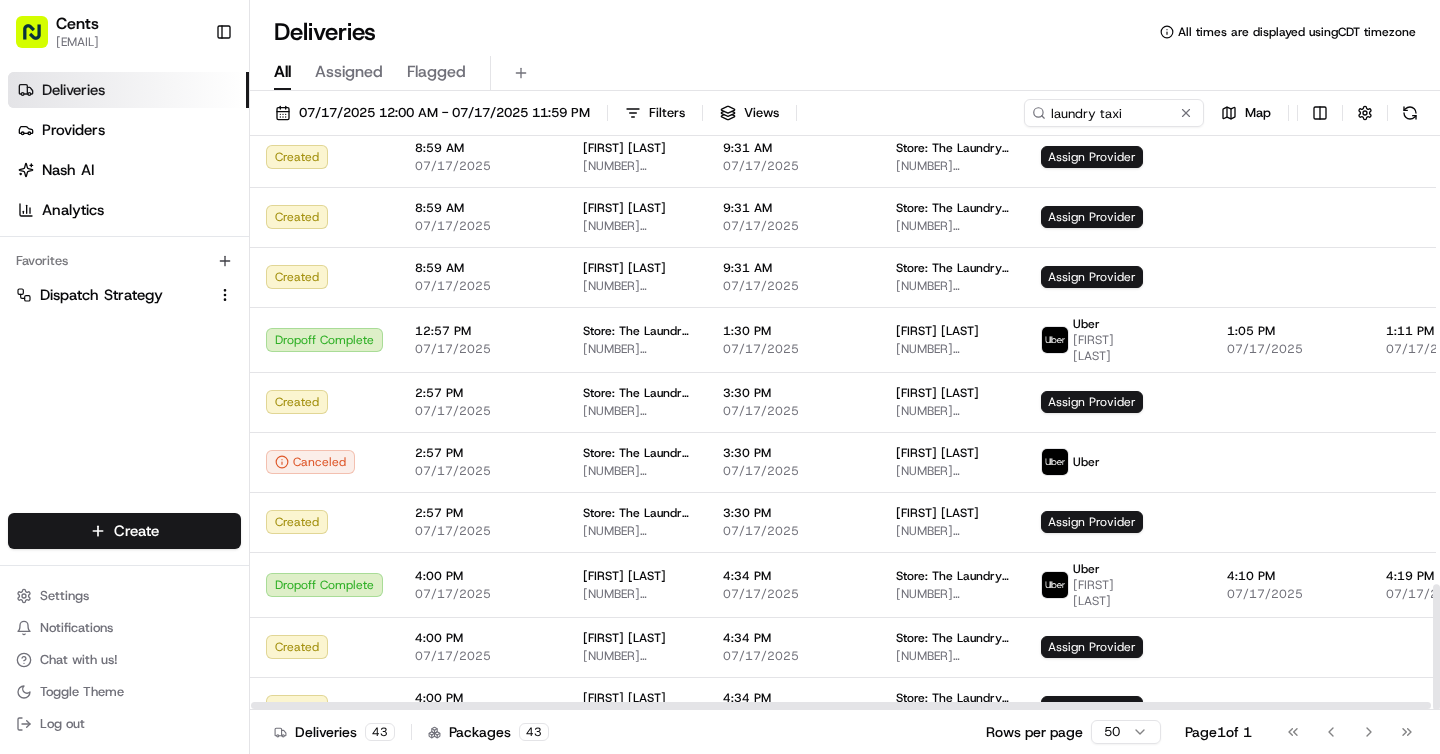 scroll, scrollTop: 2046, scrollLeft: 0, axis: vertical 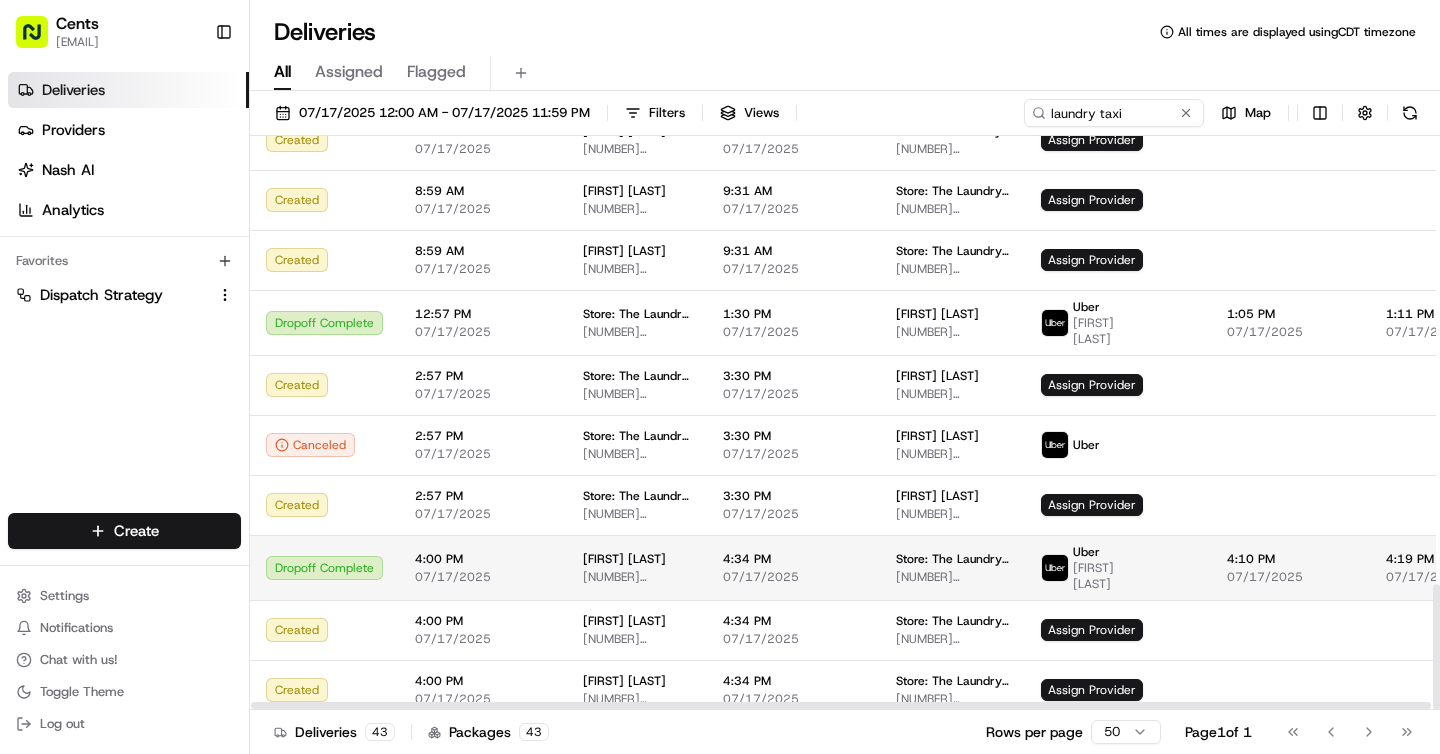 click on "4:34 PM 07/17/2025" at bounding box center (793, 567) 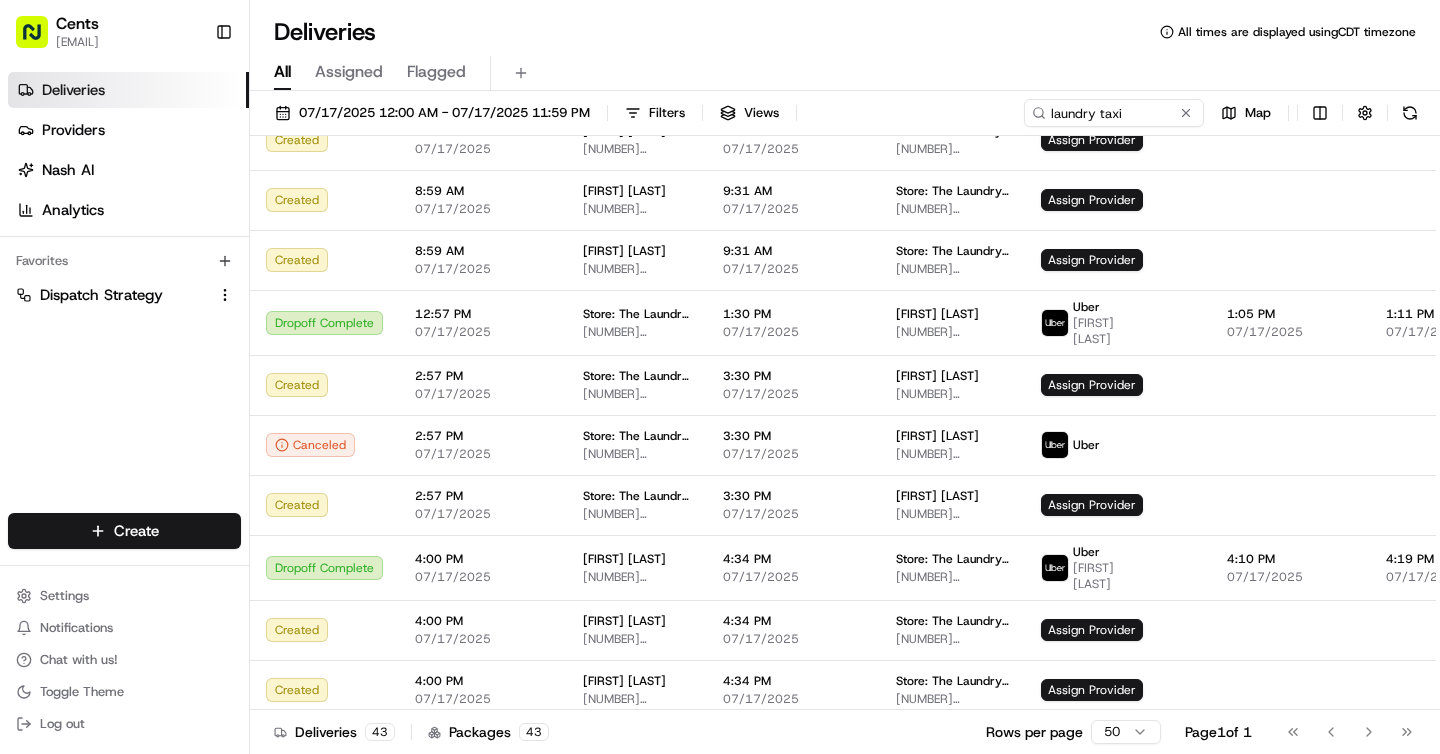 click on "Go to first page Go to previous page Go to next page Go to last page" at bounding box center [1350, 732] 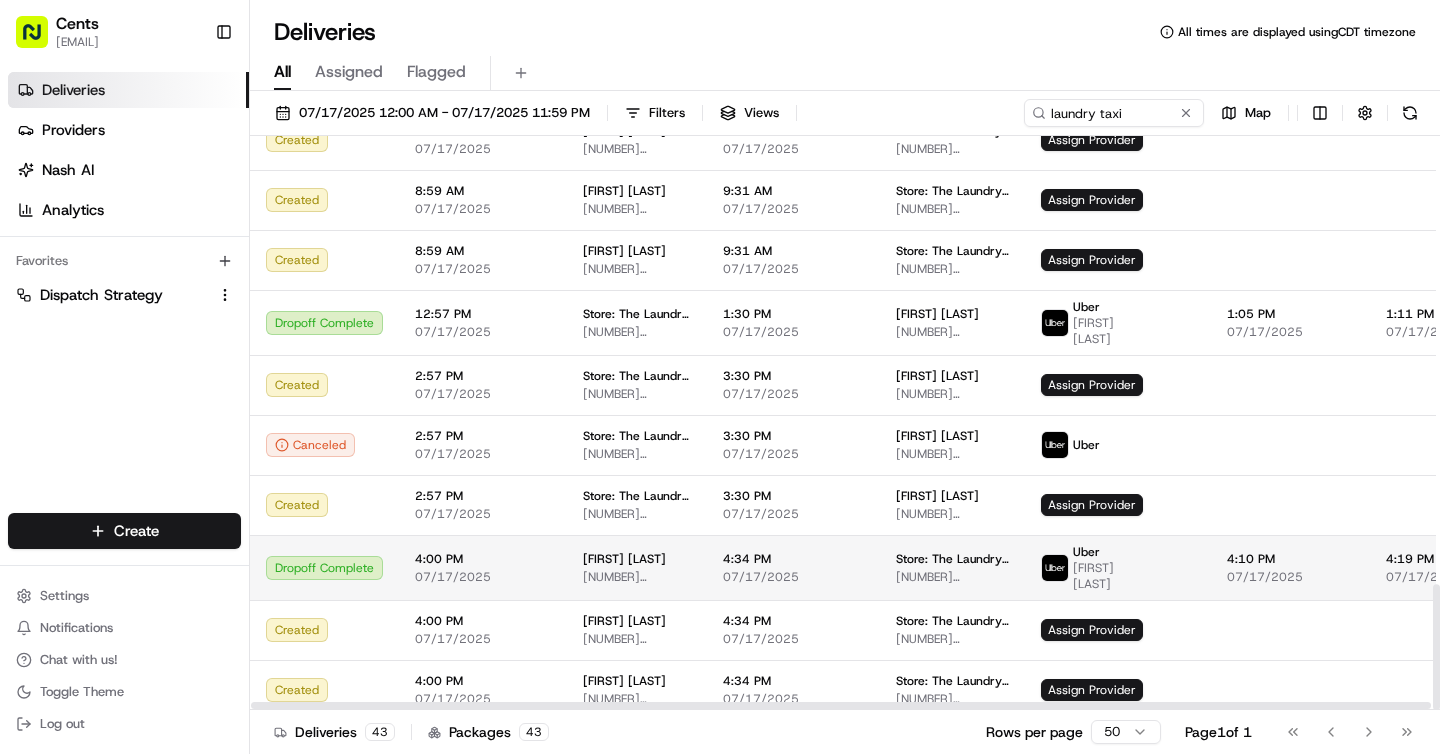 click on "[NUMBER] [STREET], [CITY], [STATE] [POSTAL CODE], US" at bounding box center (637, 577) 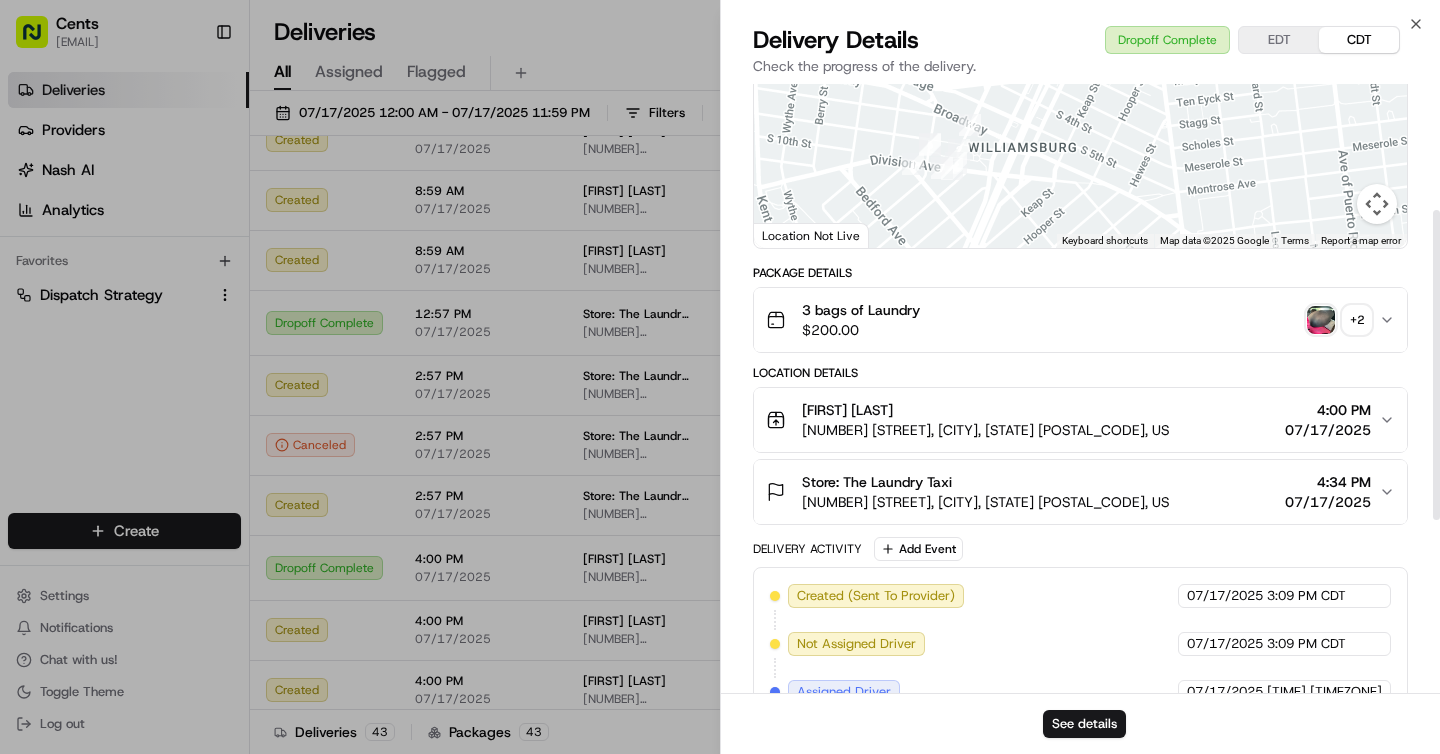 scroll, scrollTop: 248, scrollLeft: 0, axis: vertical 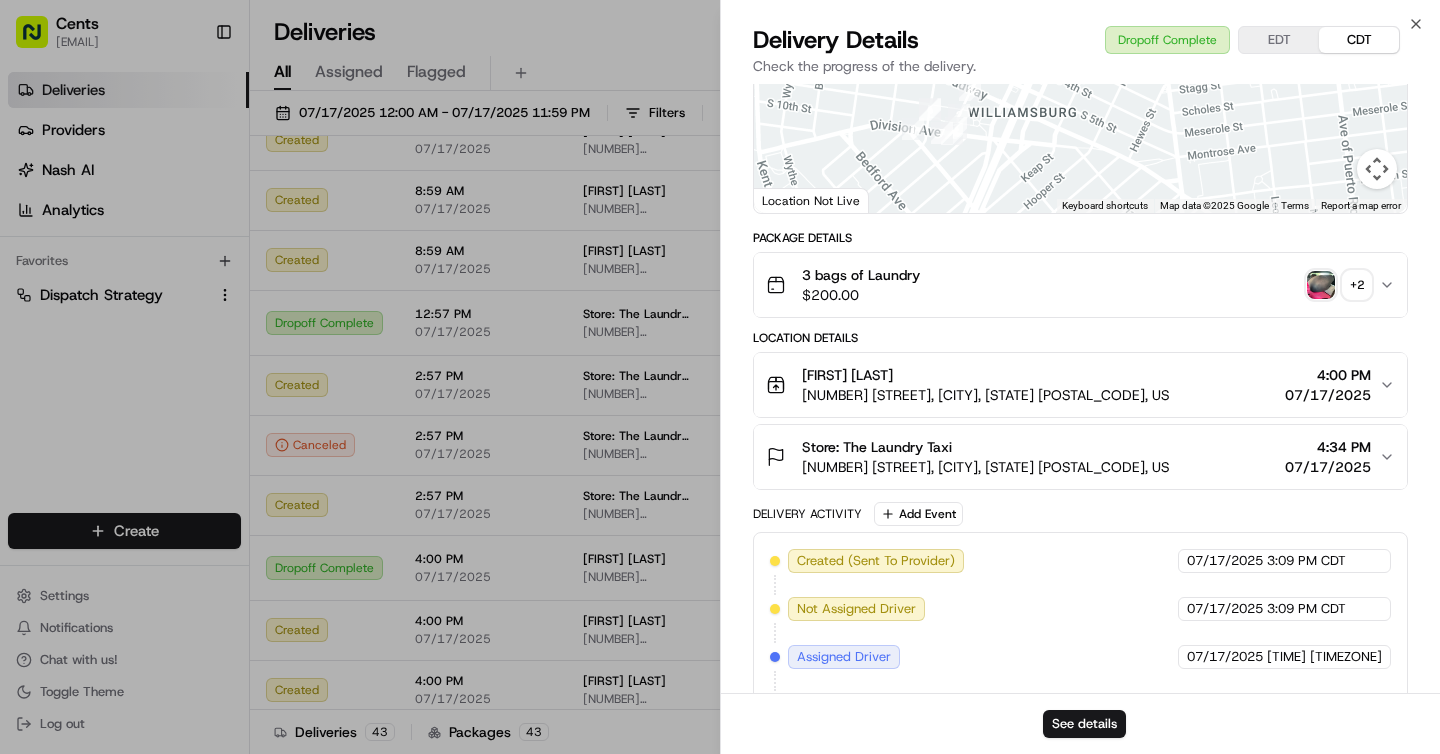 click at bounding box center (1321, 285) 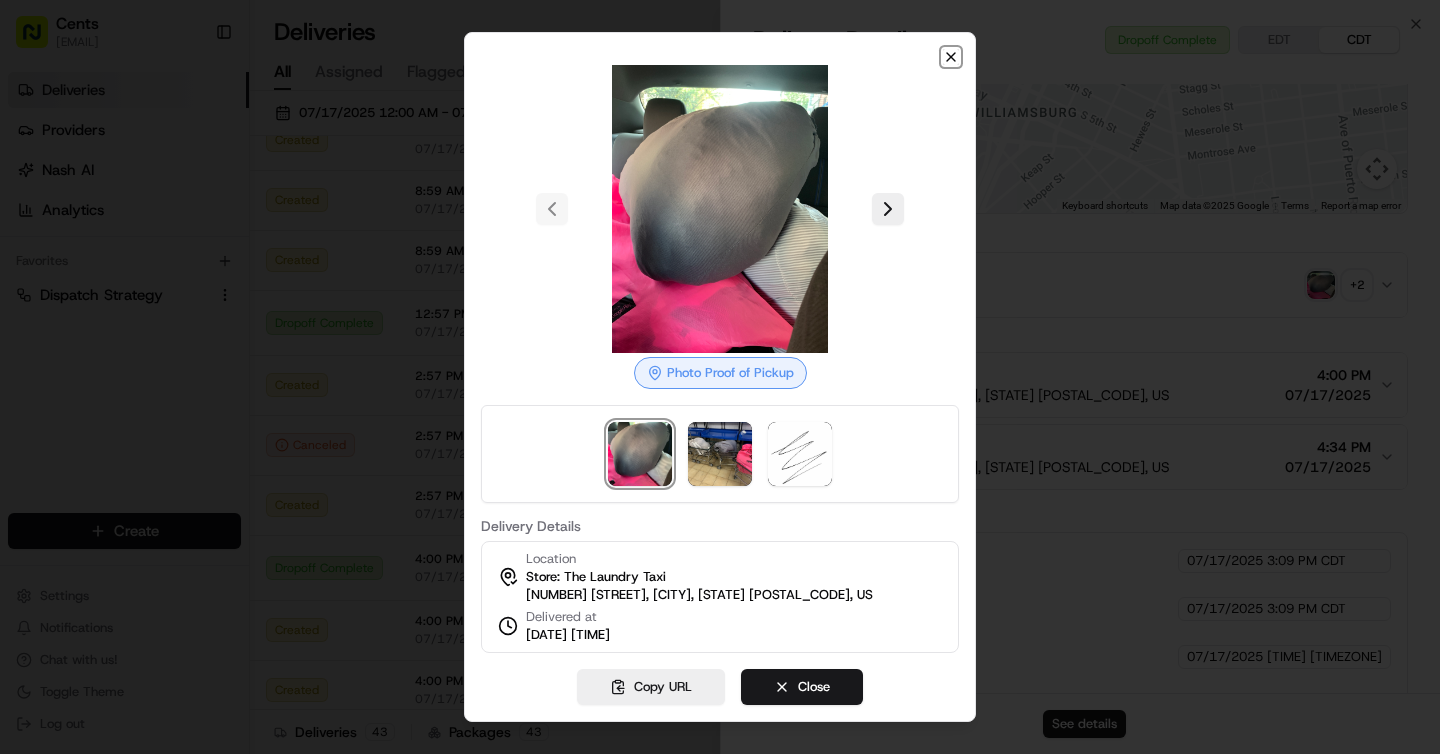 click 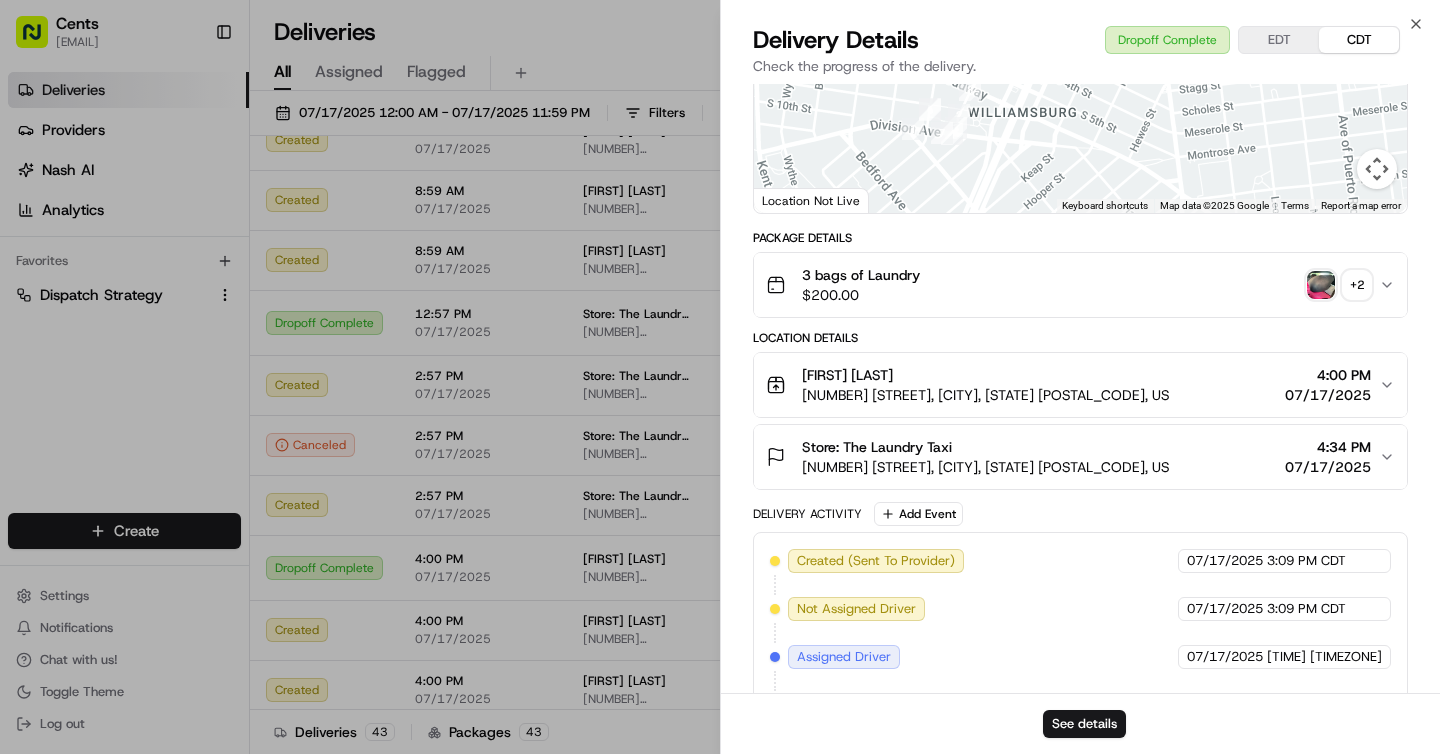 click on "3 bags of Laundry $ 200.00 + 2" at bounding box center (1072, 285) 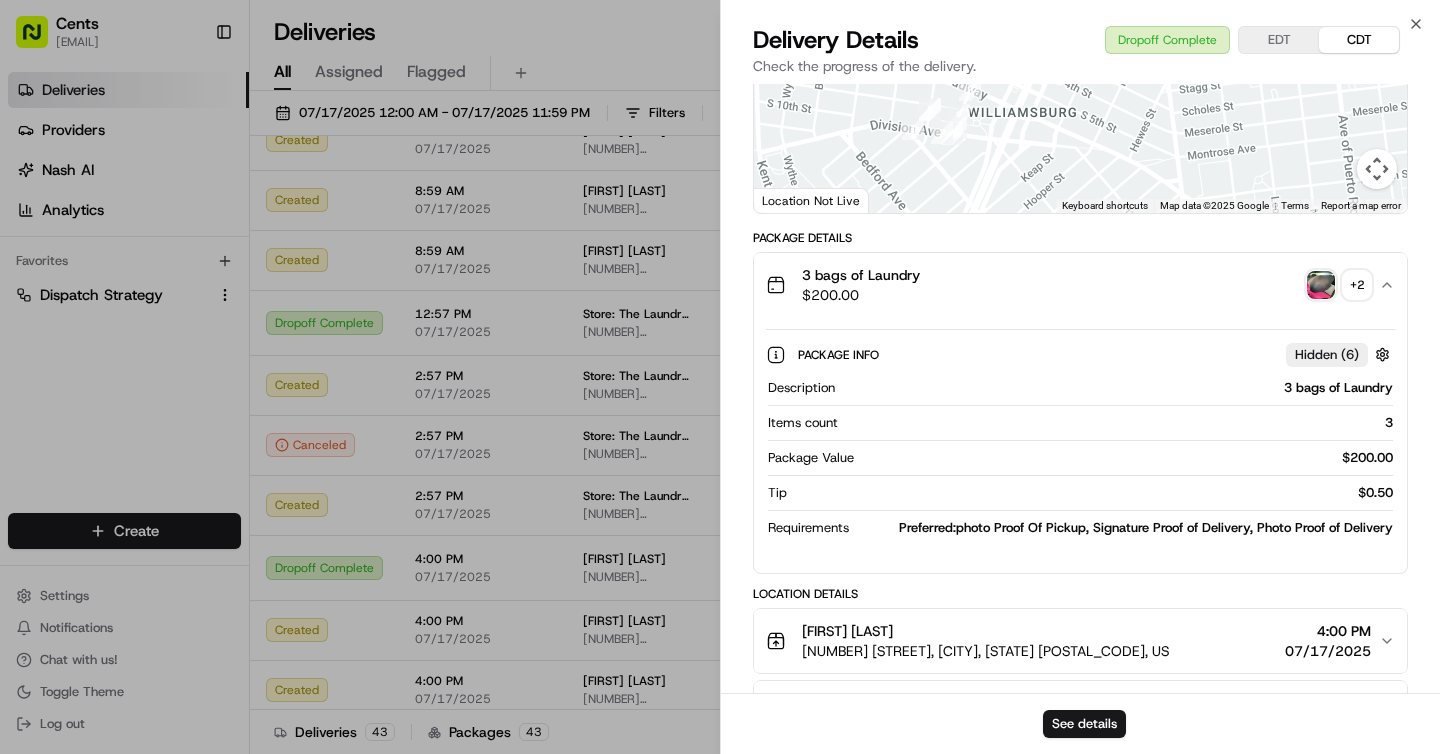 click at bounding box center (1321, 285) 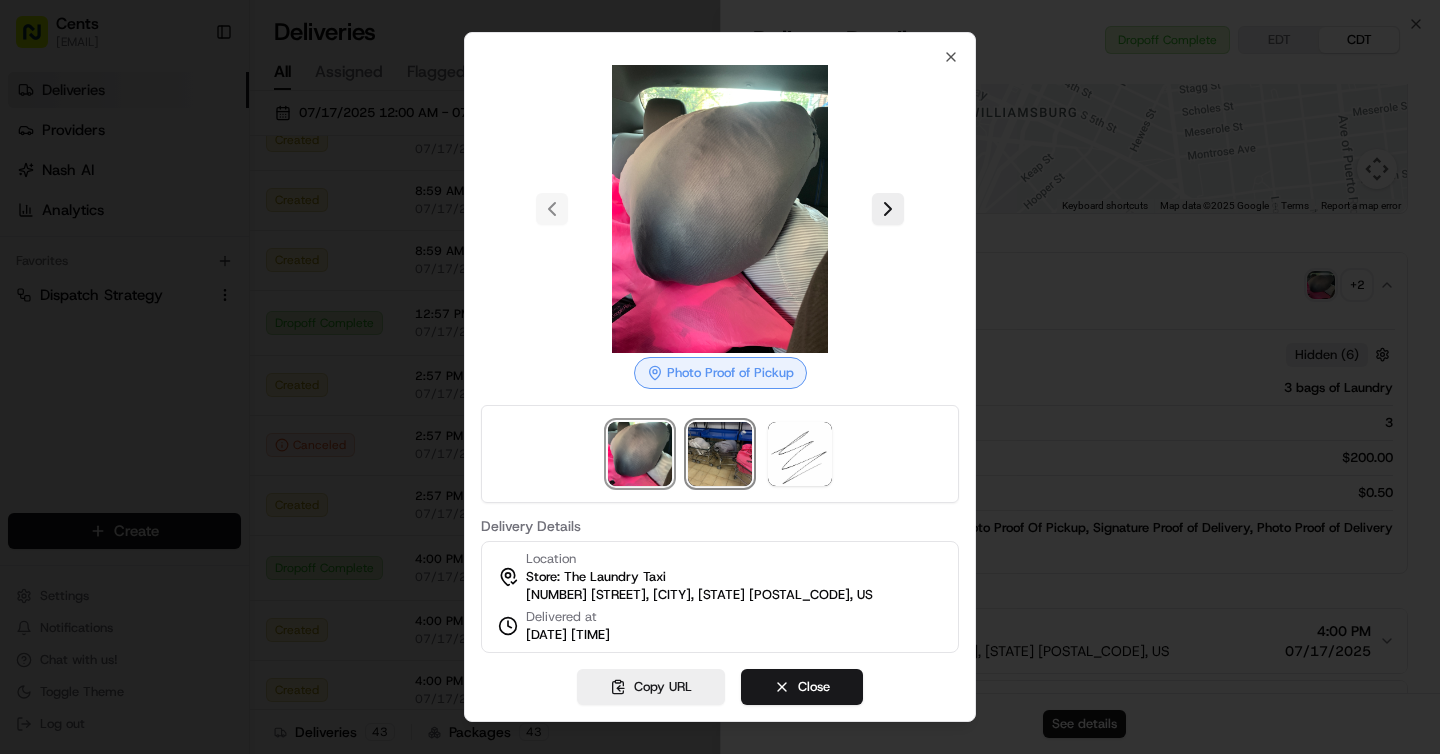 click at bounding box center [720, 454] 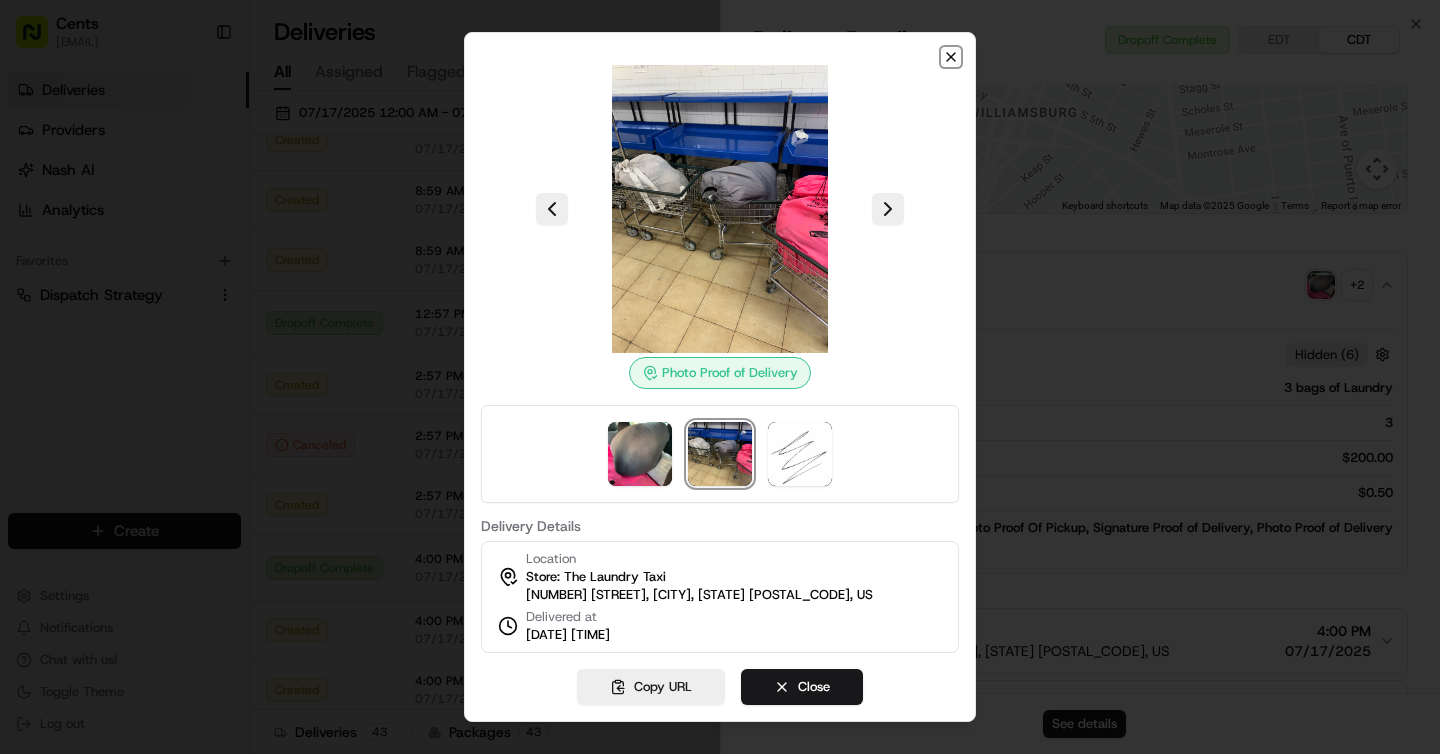 click 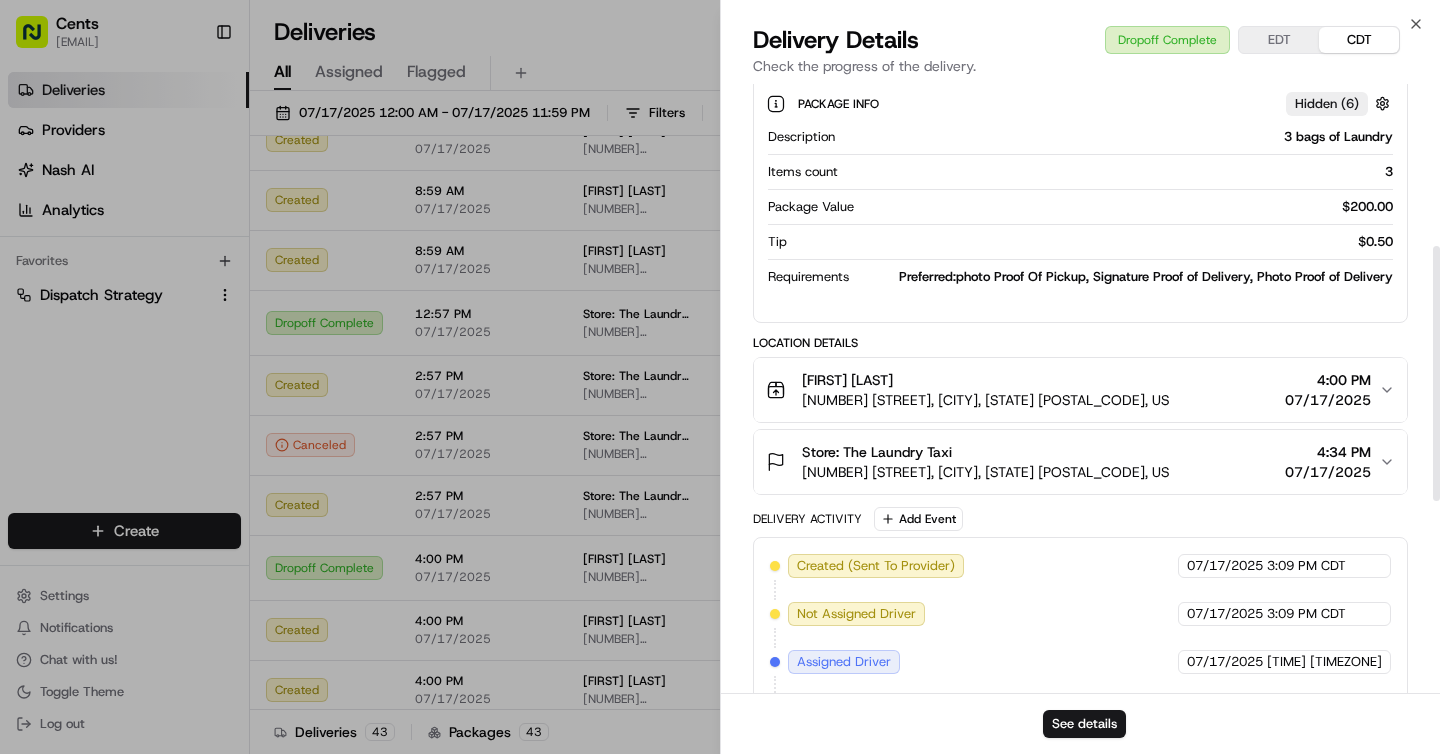 scroll, scrollTop: 0, scrollLeft: 0, axis: both 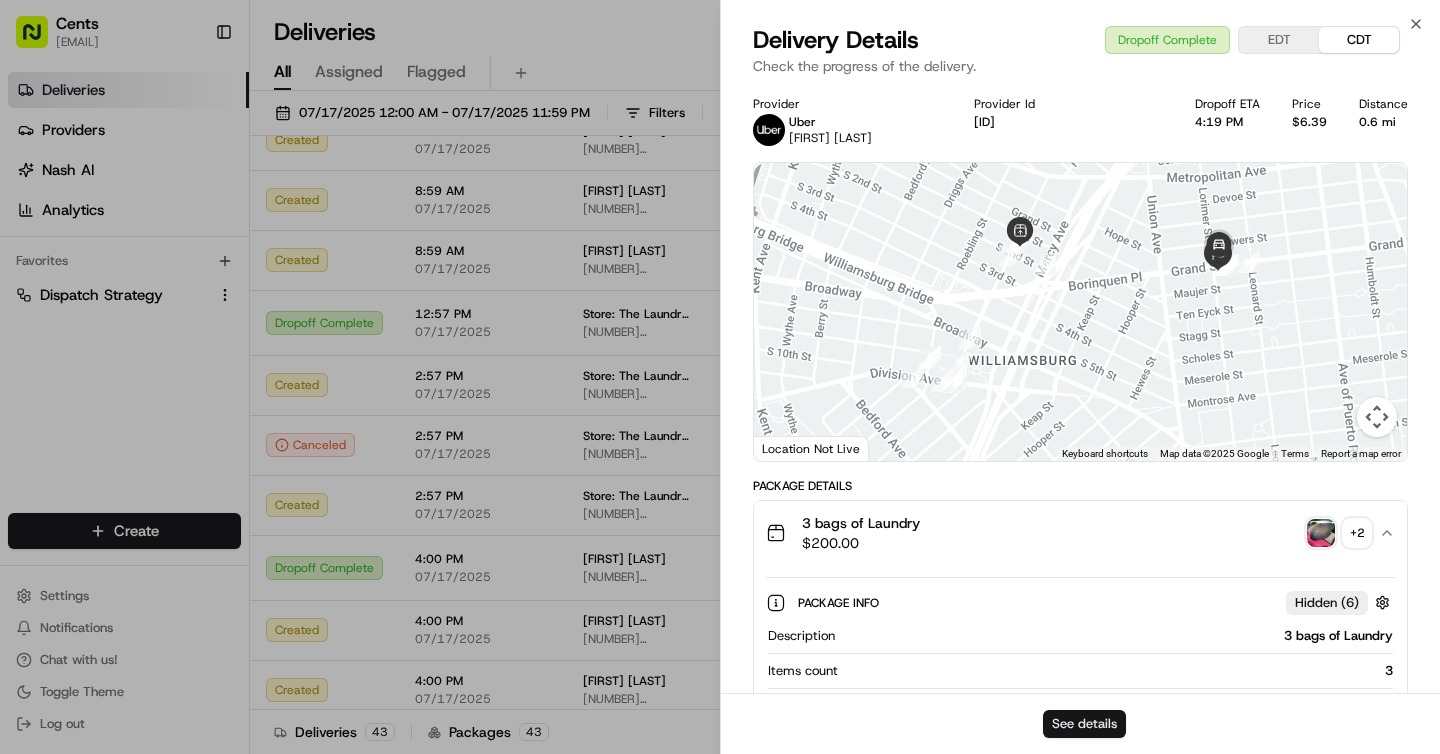 click on "See details" at bounding box center [1084, 724] 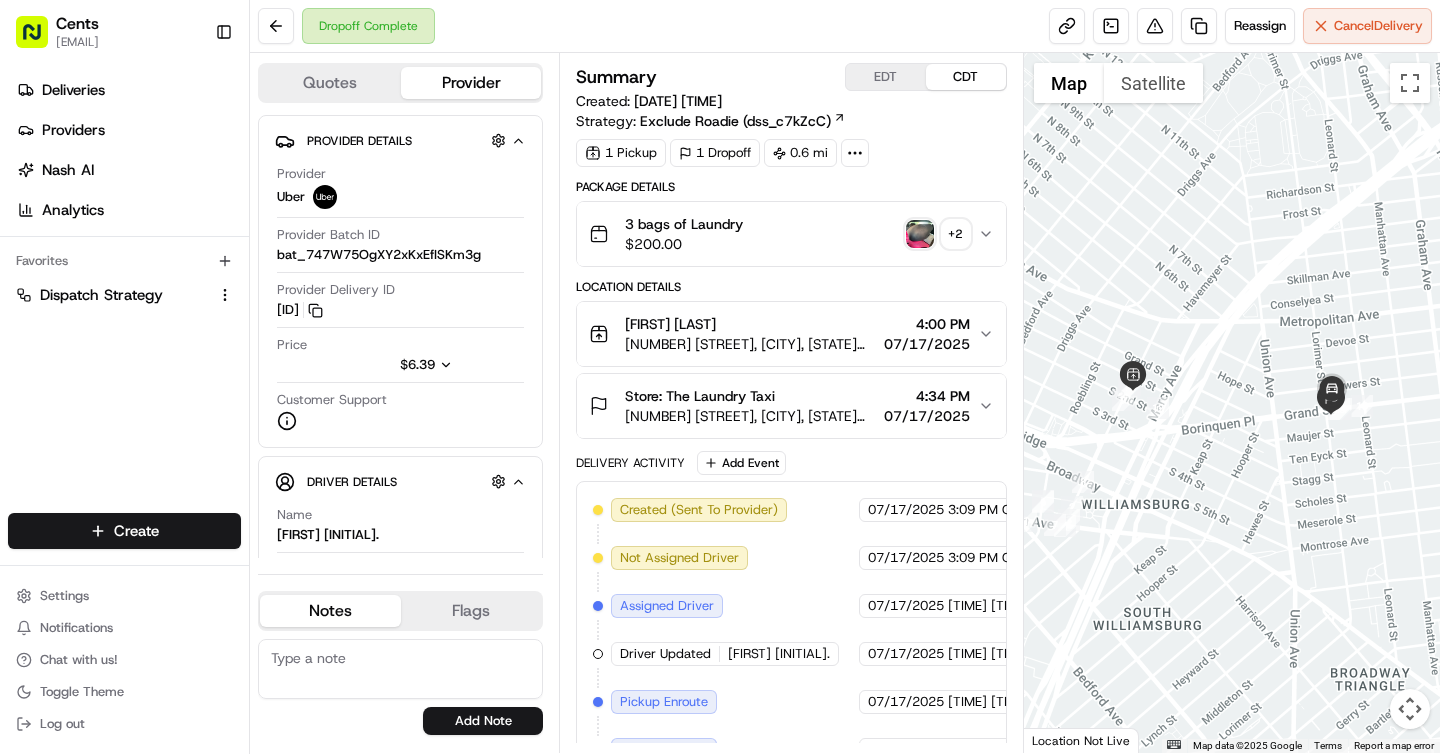 scroll, scrollTop: 0, scrollLeft: 0, axis: both 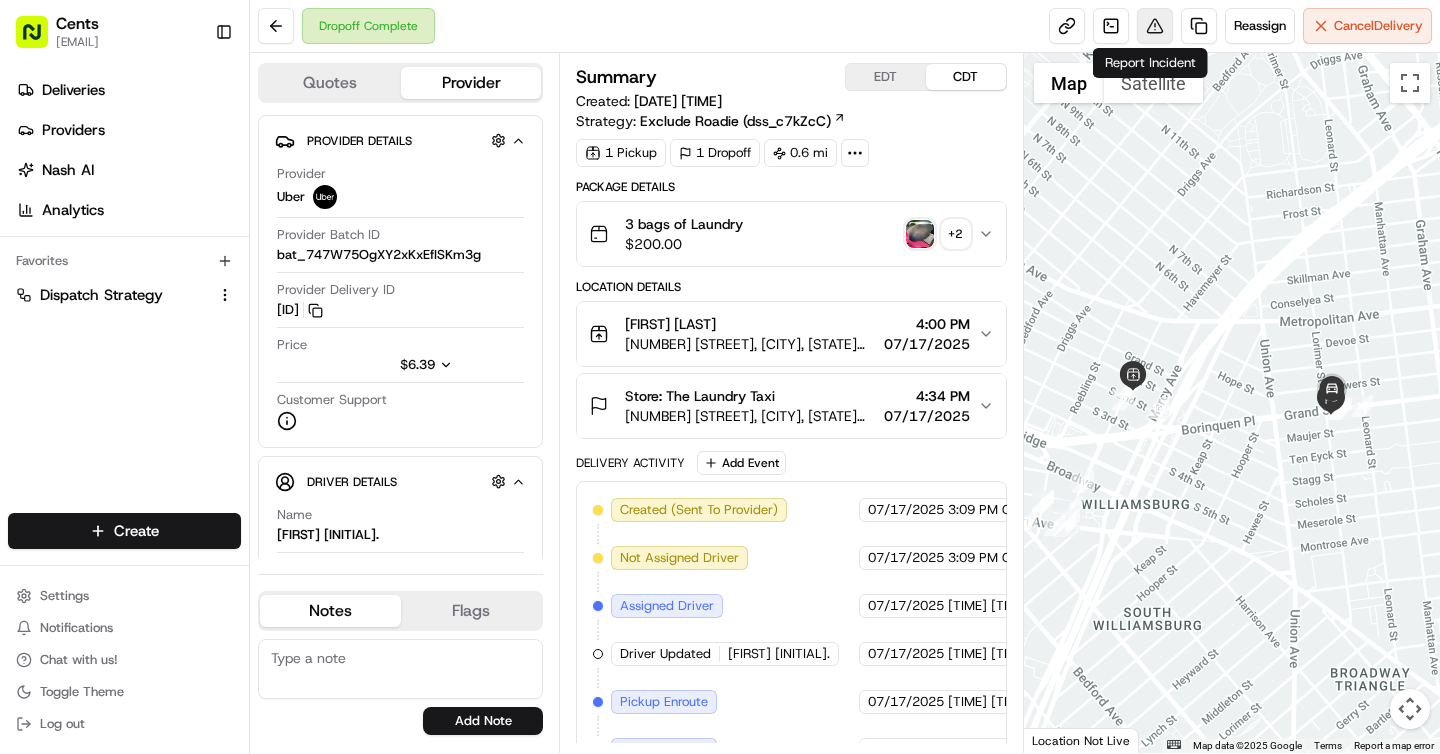 click at bounding box center (1155, 26) 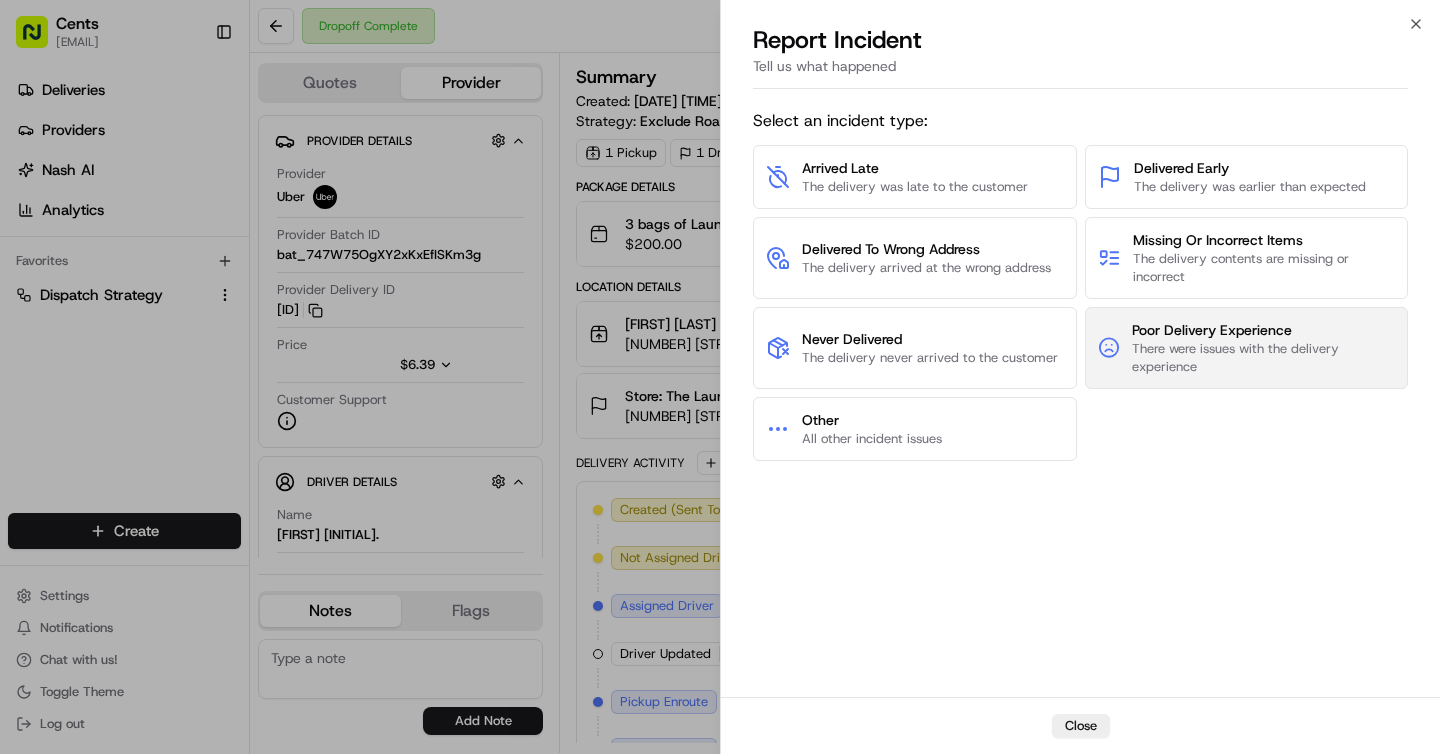 click on "Poor Delivery Experience" at bounding box center (1263, 330) 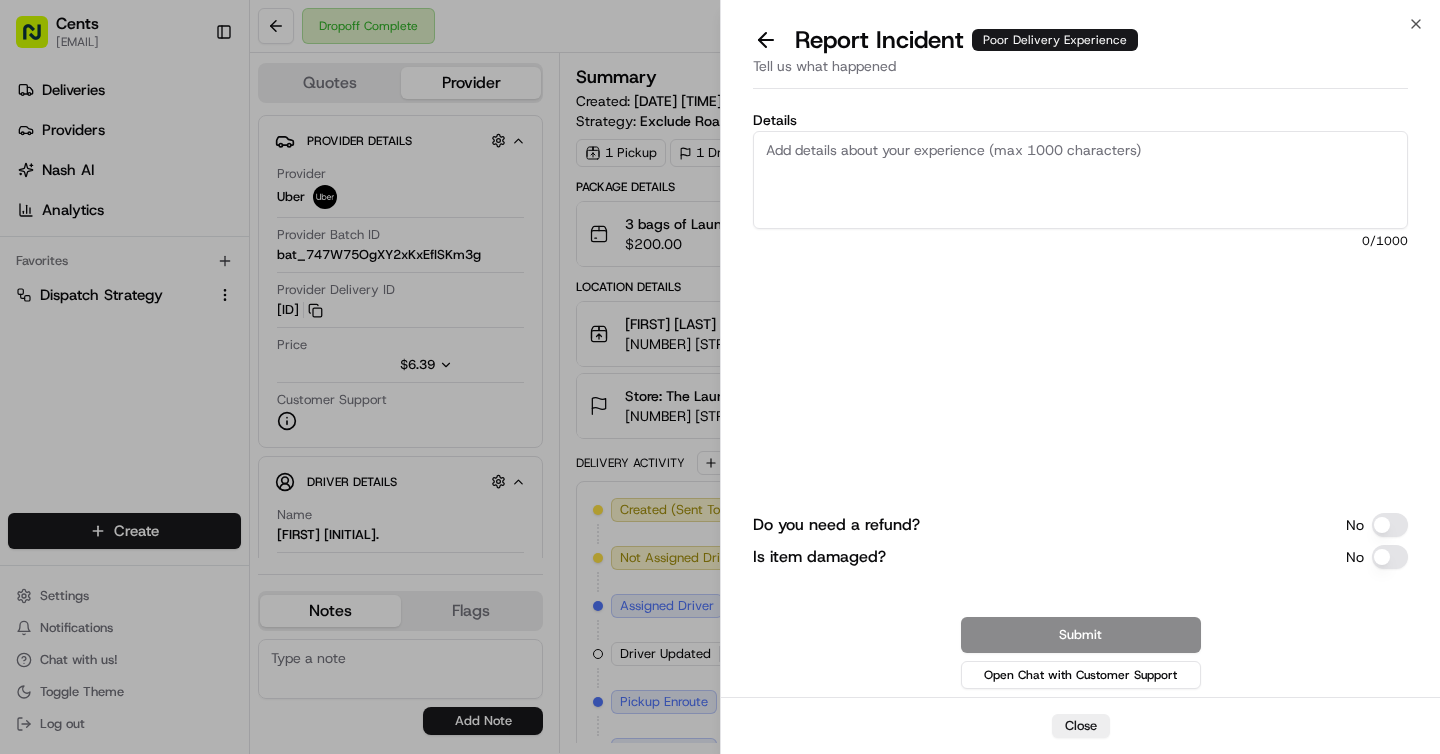 click on "Details" at bounding box center [1080, 180] 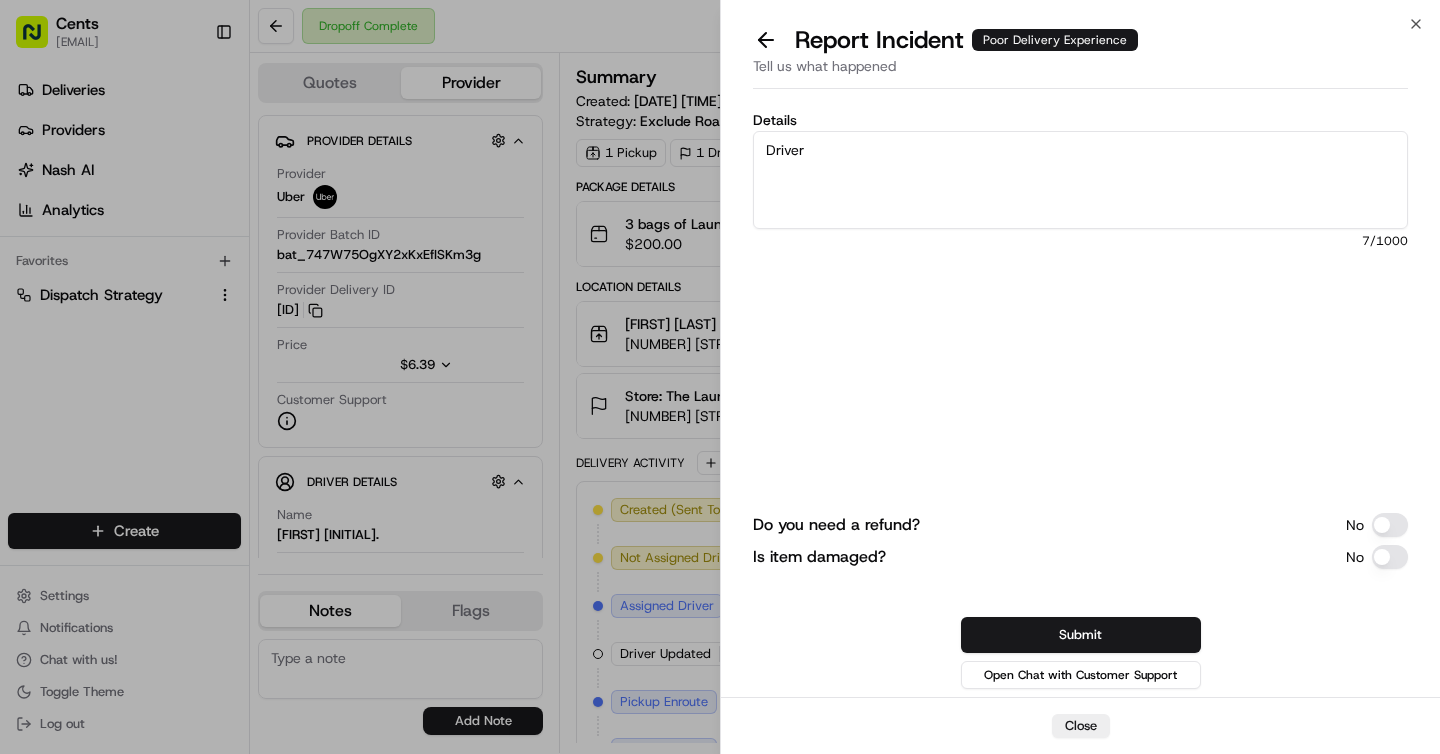 click on "Driver" at bounding box center (1080, 180) 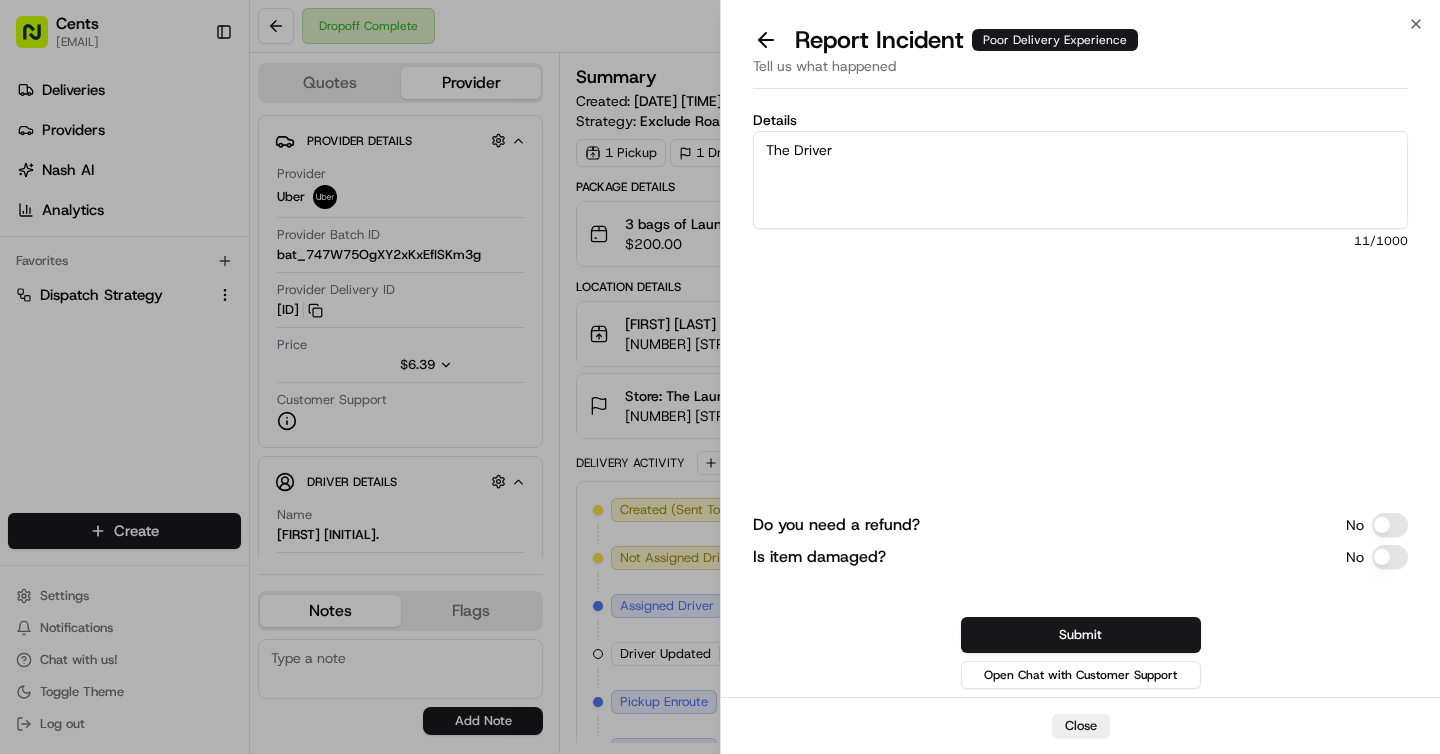 click on "The Driver" at bounding box center [1080, 180] 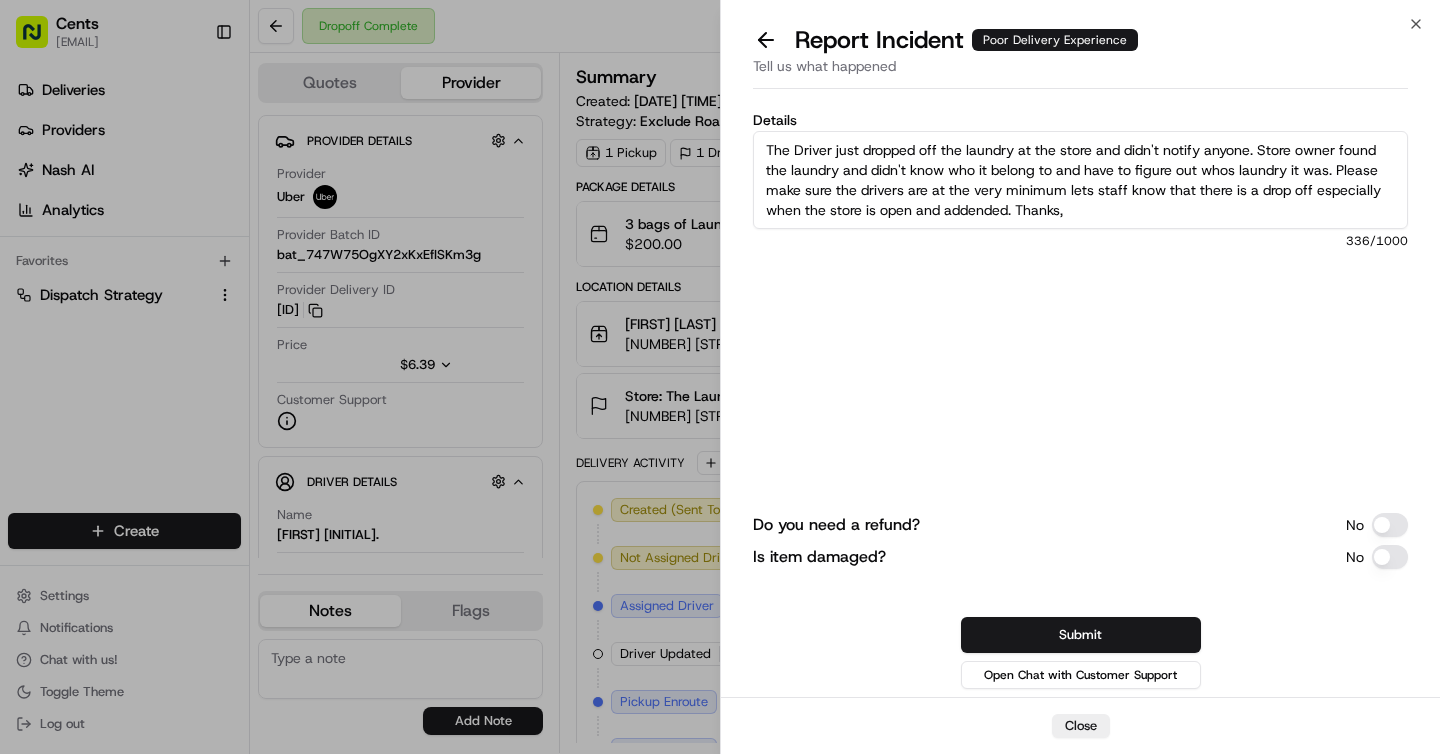click on "The Driver just dropped off the laundry at the store and didn't notify anyone. Store owner found the laundry and didn't know who it belong to and have to figure out whos laundry it was. Please make sure the drivers are at the very minimum lets staff know that there is a drop off especially when the store is open and addended. Thanks," at bounding box center [1080, 180] 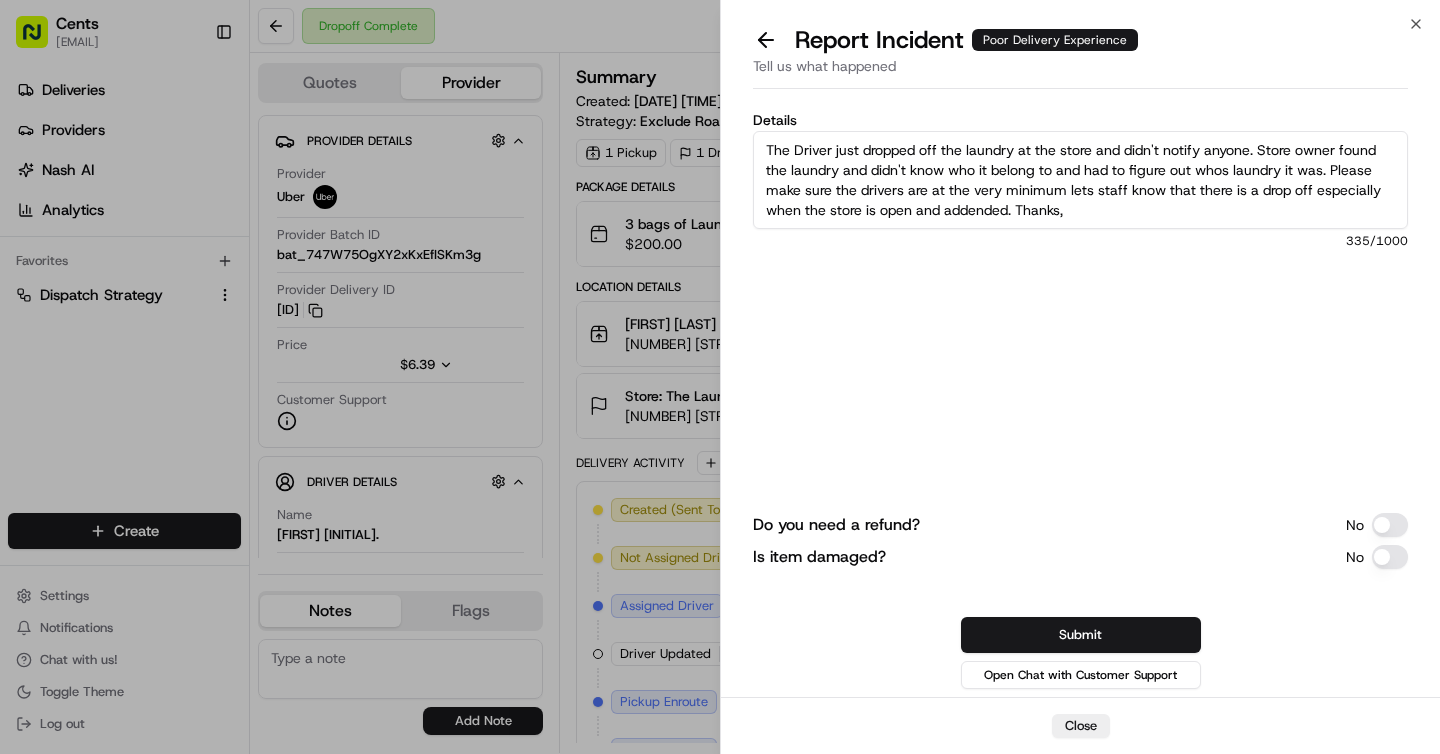 click on "The Driver just dropped off the laundry at the store and didn't notify anyone. Store owner found the laundry and didn't know who it belong to and had to figure out whos laundry it was. Please make sure the drivers are at the very minimum lets staff know that there is a drop off especially when the store is open and addended. Thanks," at bounding box center [1080, 180] 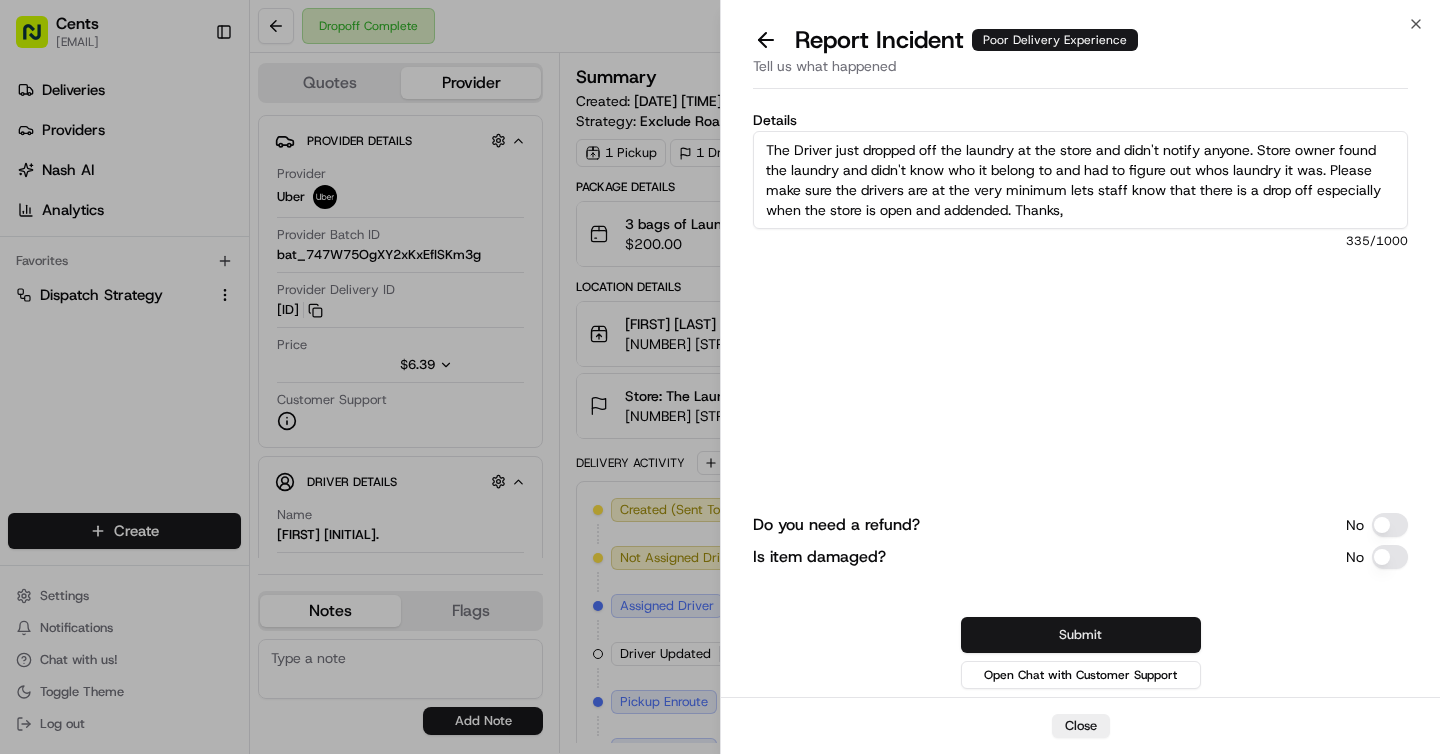 type on "The Driver just dropped off the laundry at the store and didn't notify anyone. Store owner found the laundry and didn't know who it belong to and had to figure out whos laundry it was. Please make sure the drivers are at the very minimum lets staff know that there is a drop off especially when the store is open and addended. Thanks," 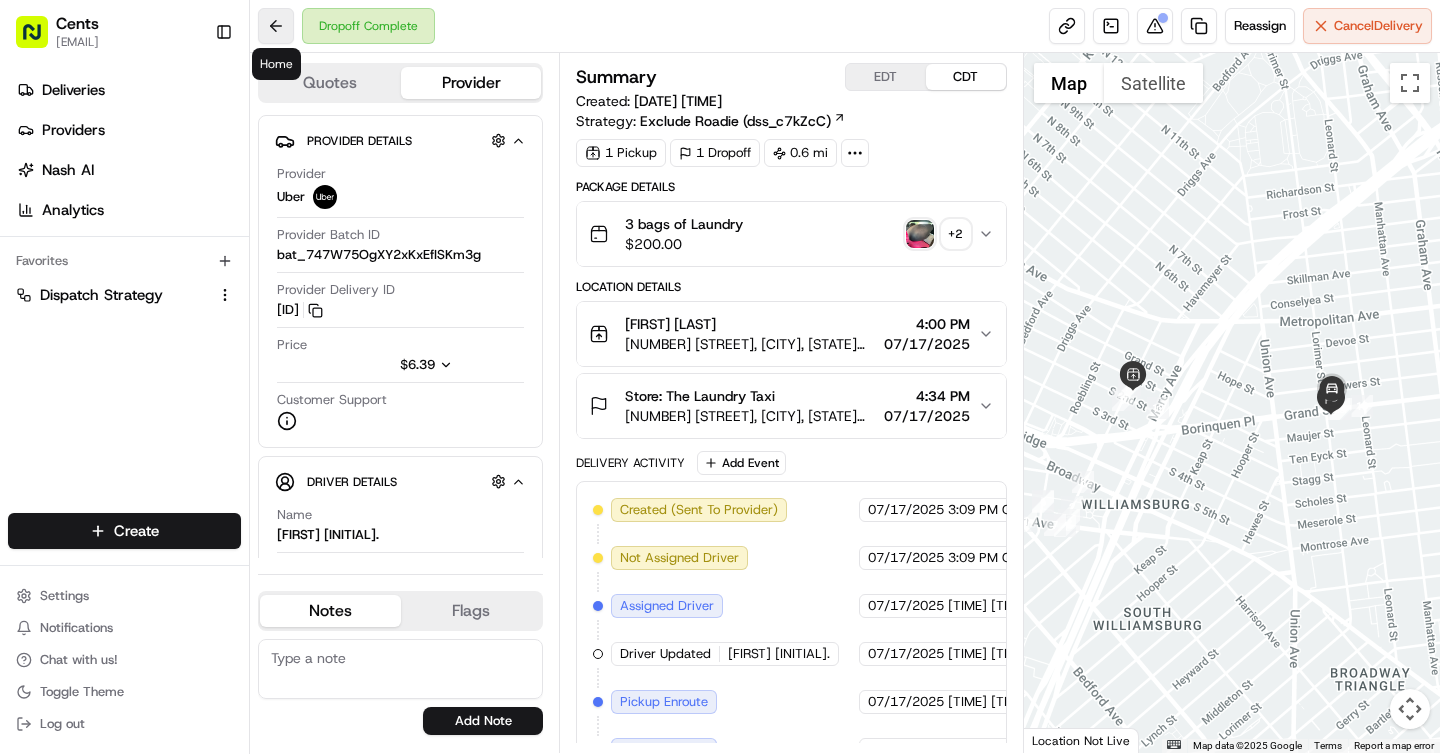 click at bounding box center [276, 26] 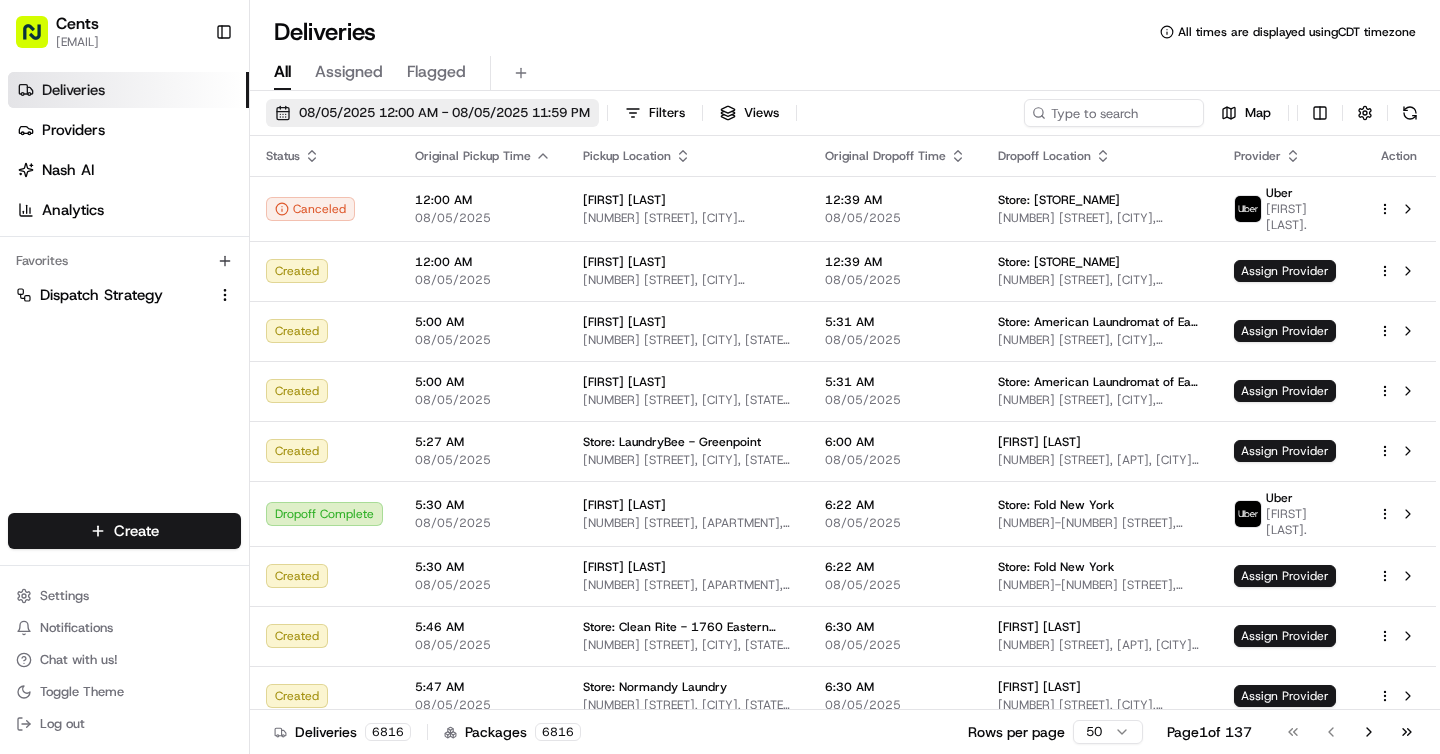 click on "08/05/2025 12:00 AM - 08/05/2025 11:59 PM" at bounding box center (444, 113) 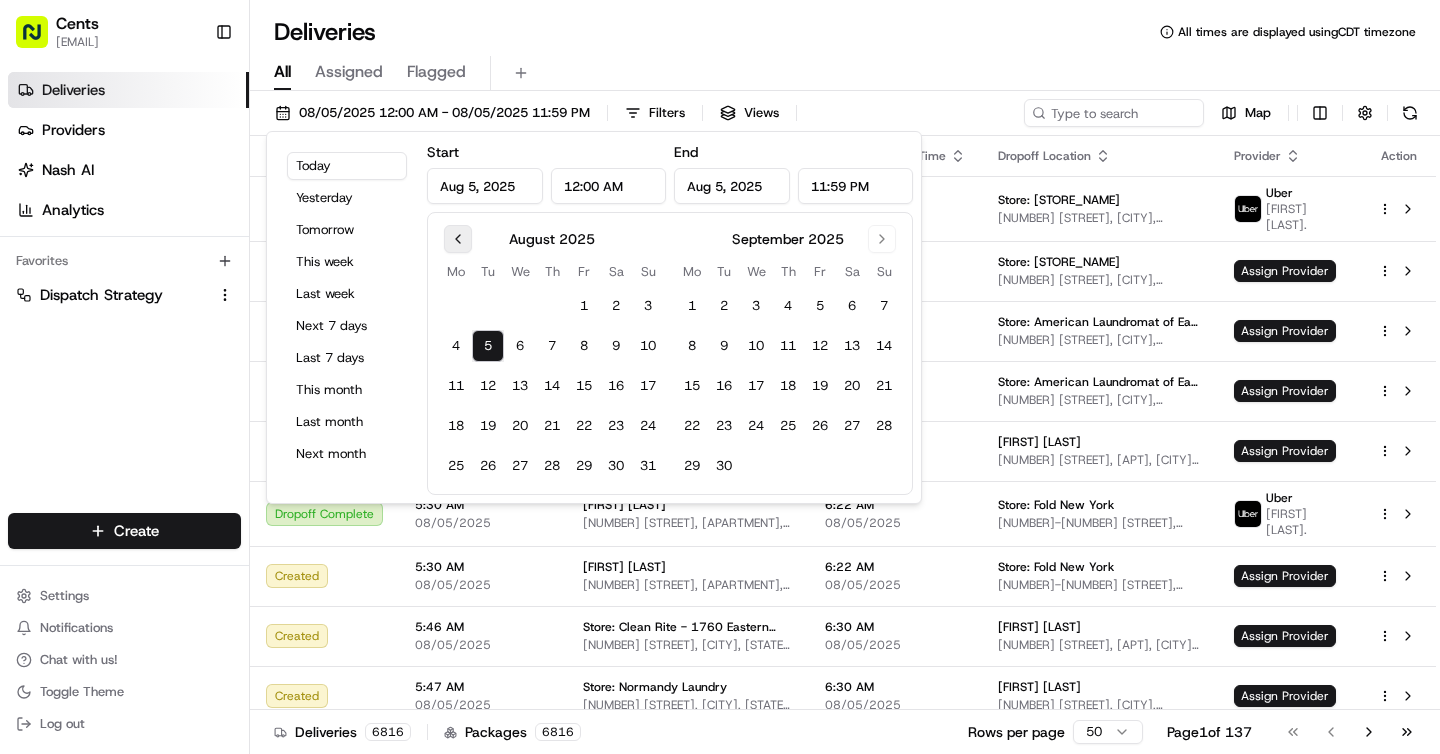 click at bounding box center (458, 239) 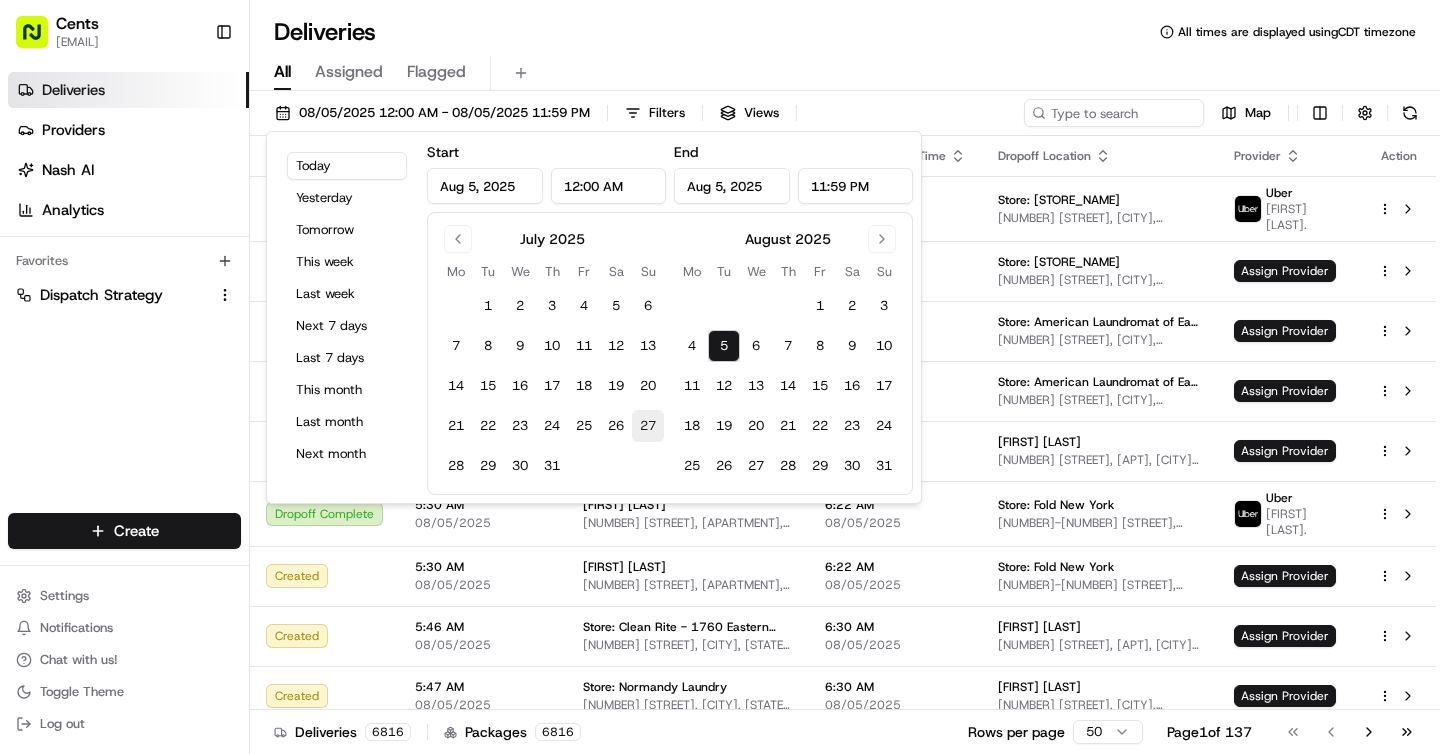 click on "27" at bounding box center [648, 426] 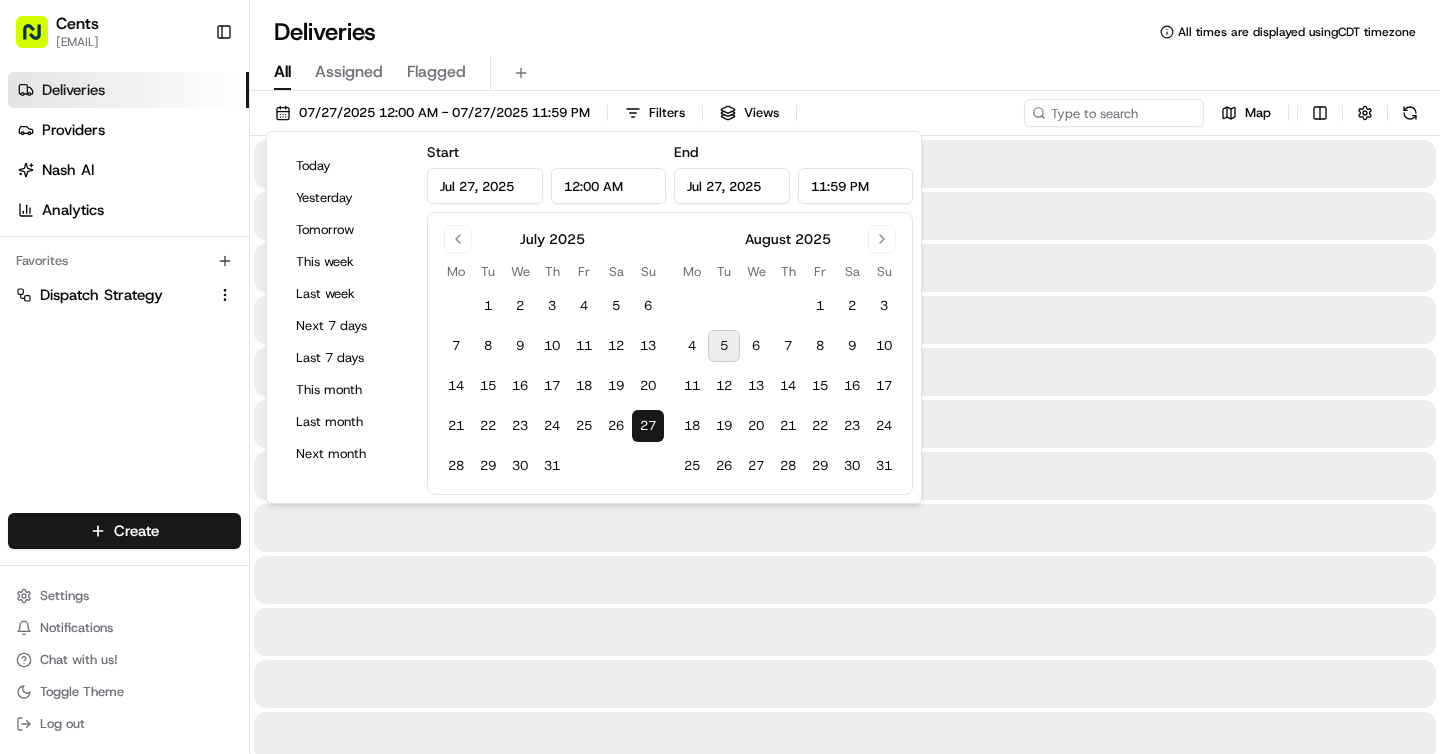 type on "Jul 27, 2025" 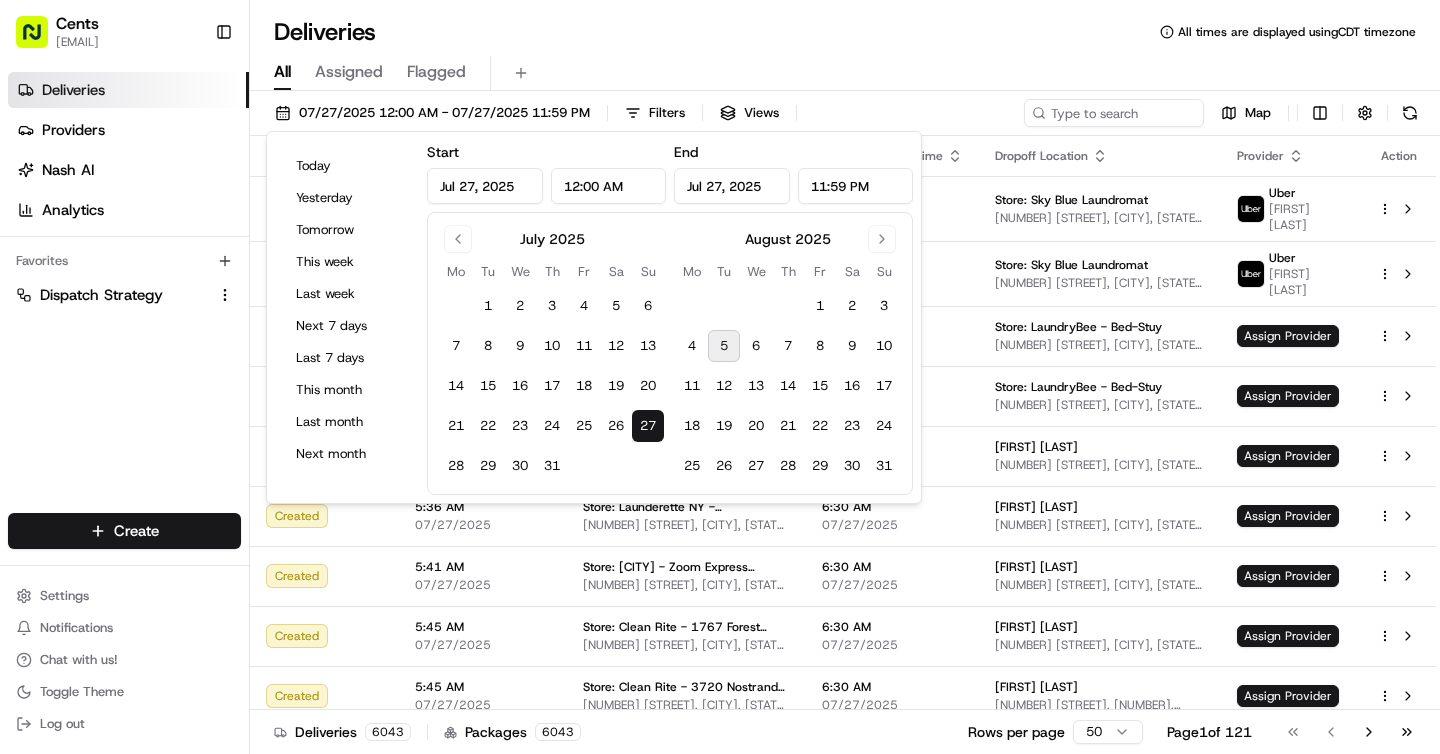 click on "All Assigned Flagged" at bounding box center (845, 73) 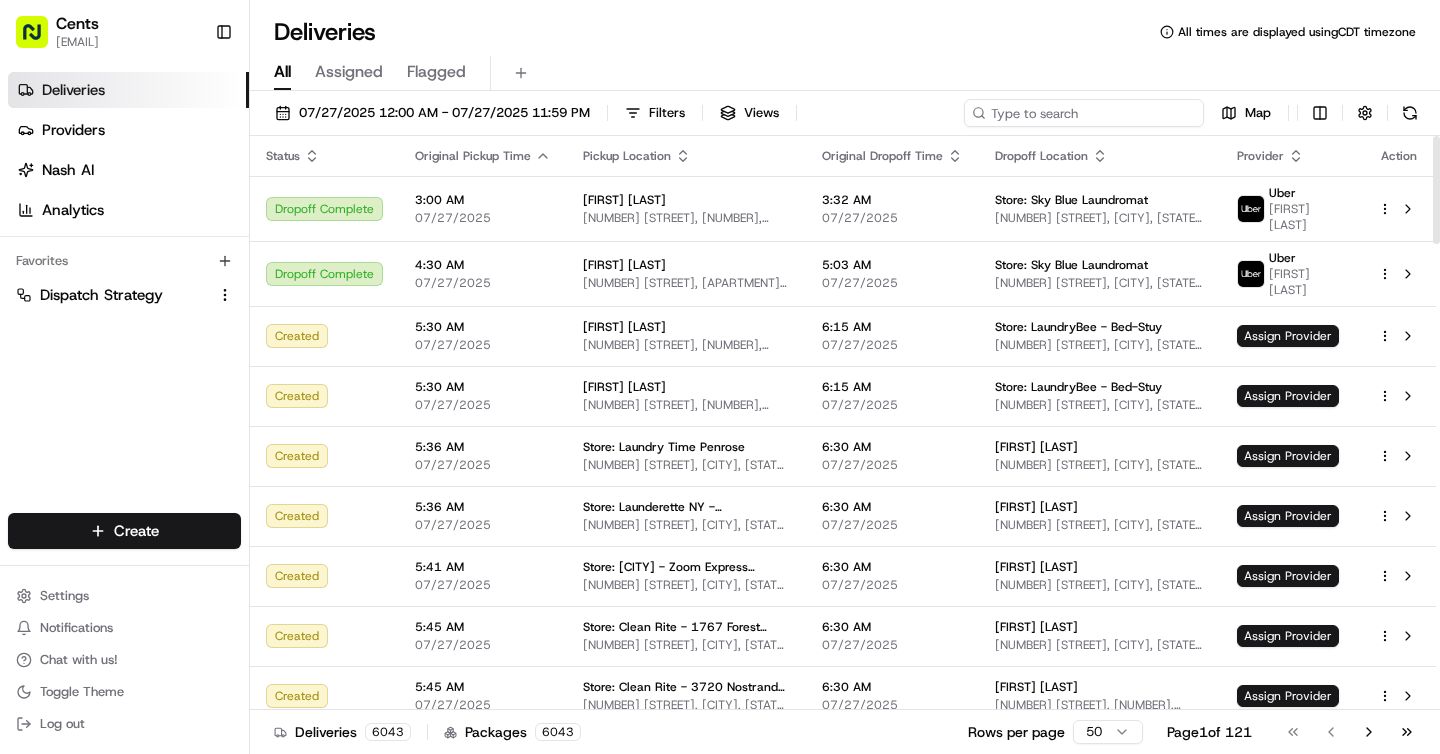 click at bounding box center [1084, 113] 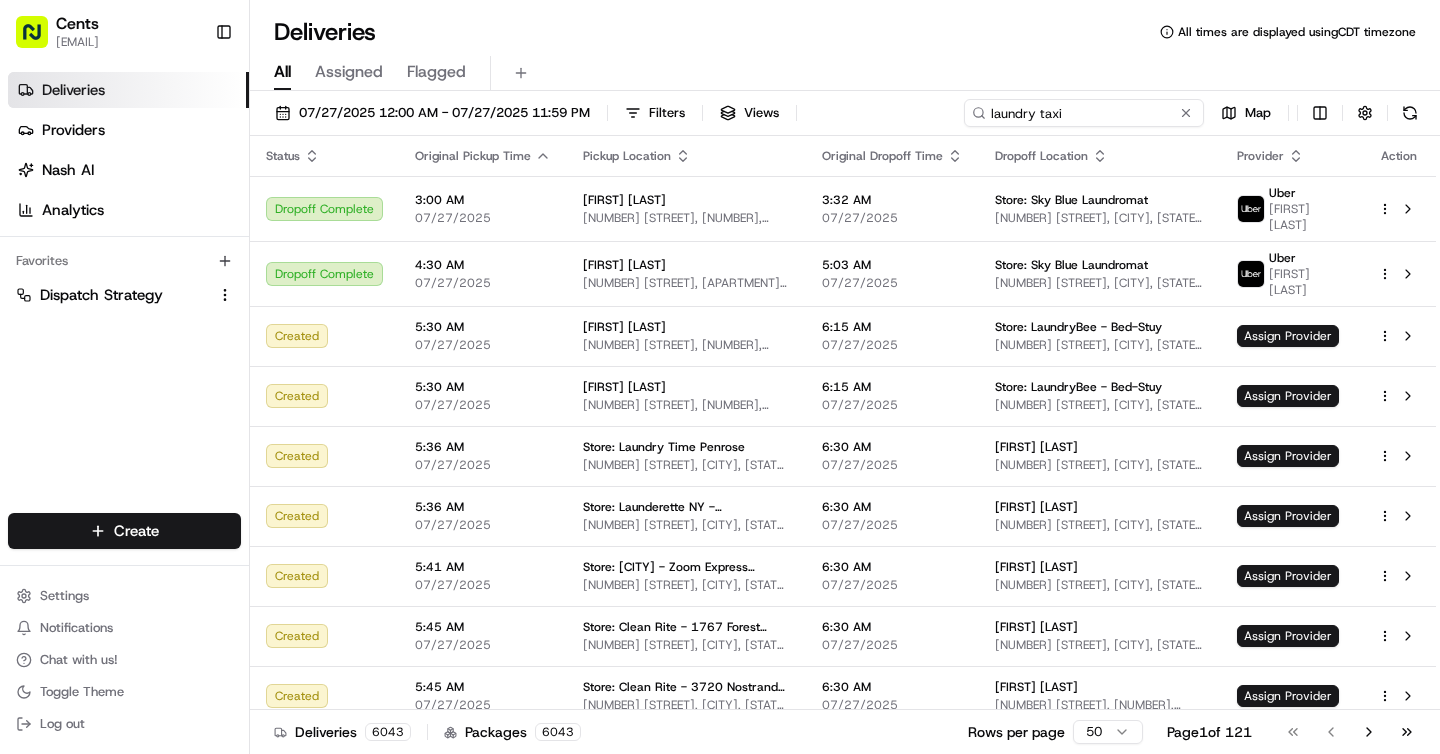 type on "laundry taxi" 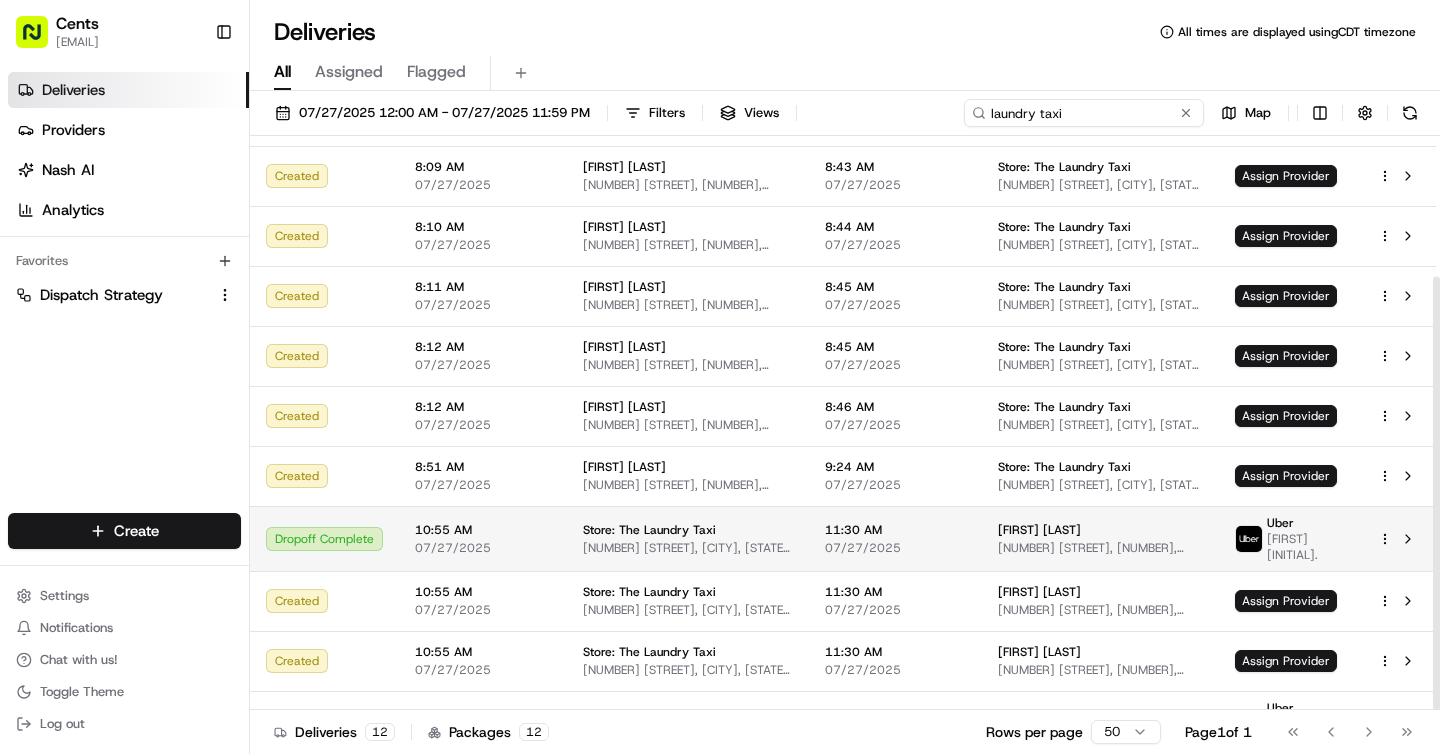scroll, scrollTop: 186, scrollLeft: 0, axis: vertical 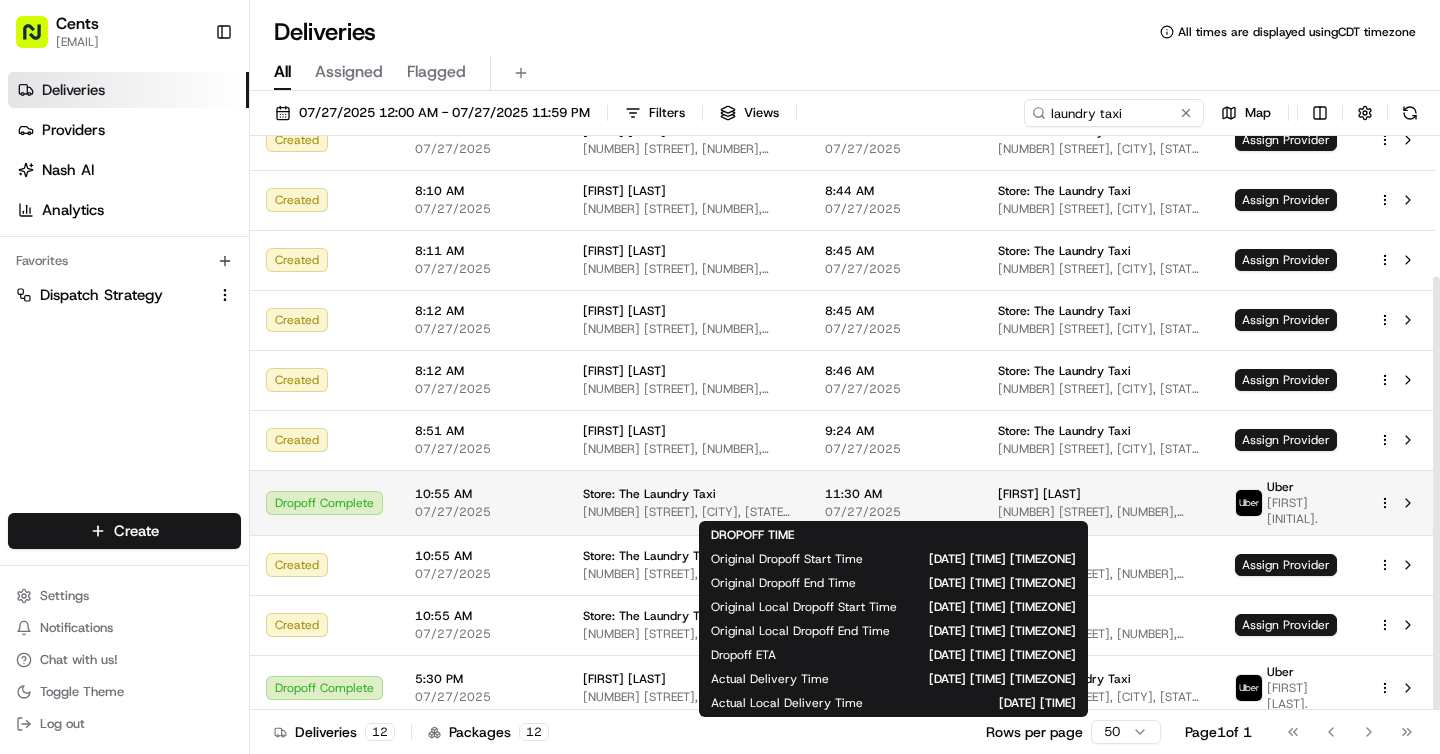 click on "07/27/2025" at bounding box center [895, 512] 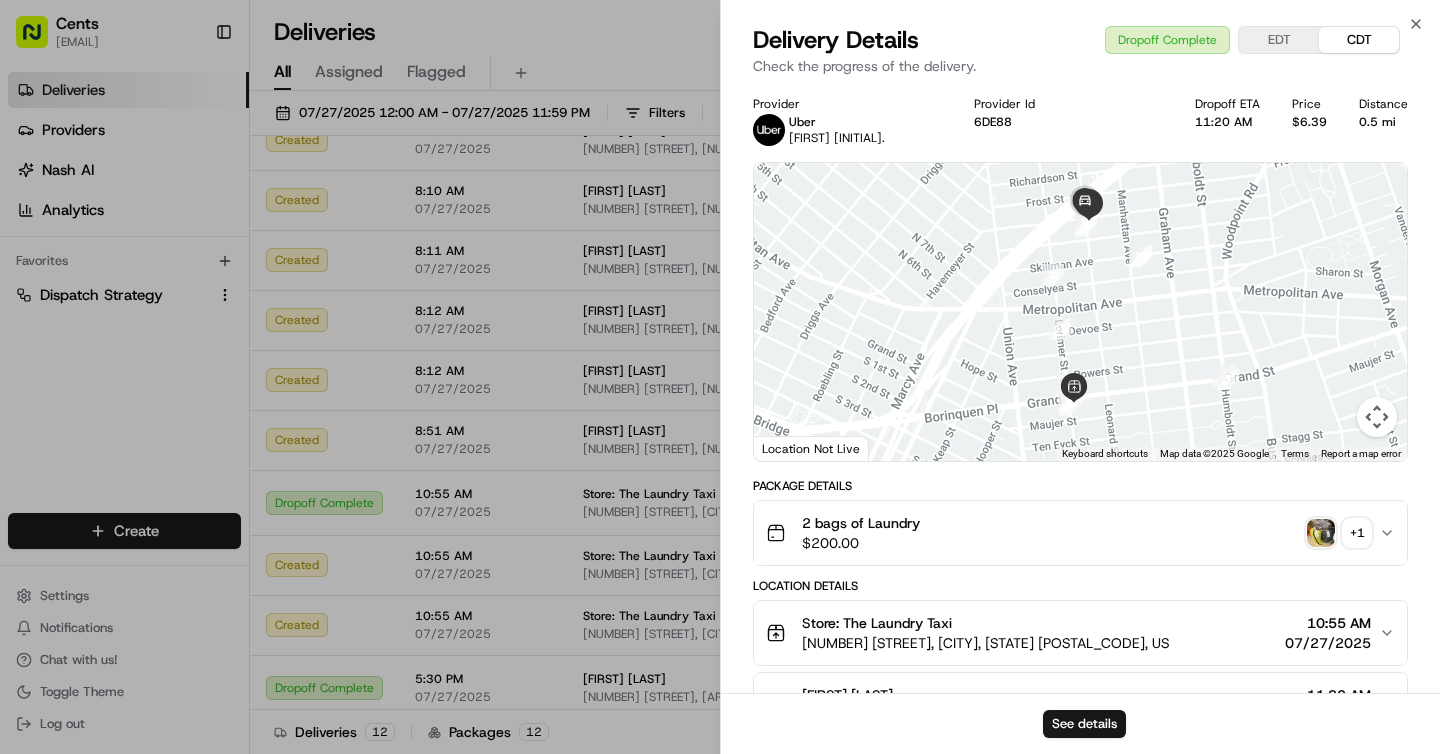 click on "+ 1" at bounding box center (1339, 533) 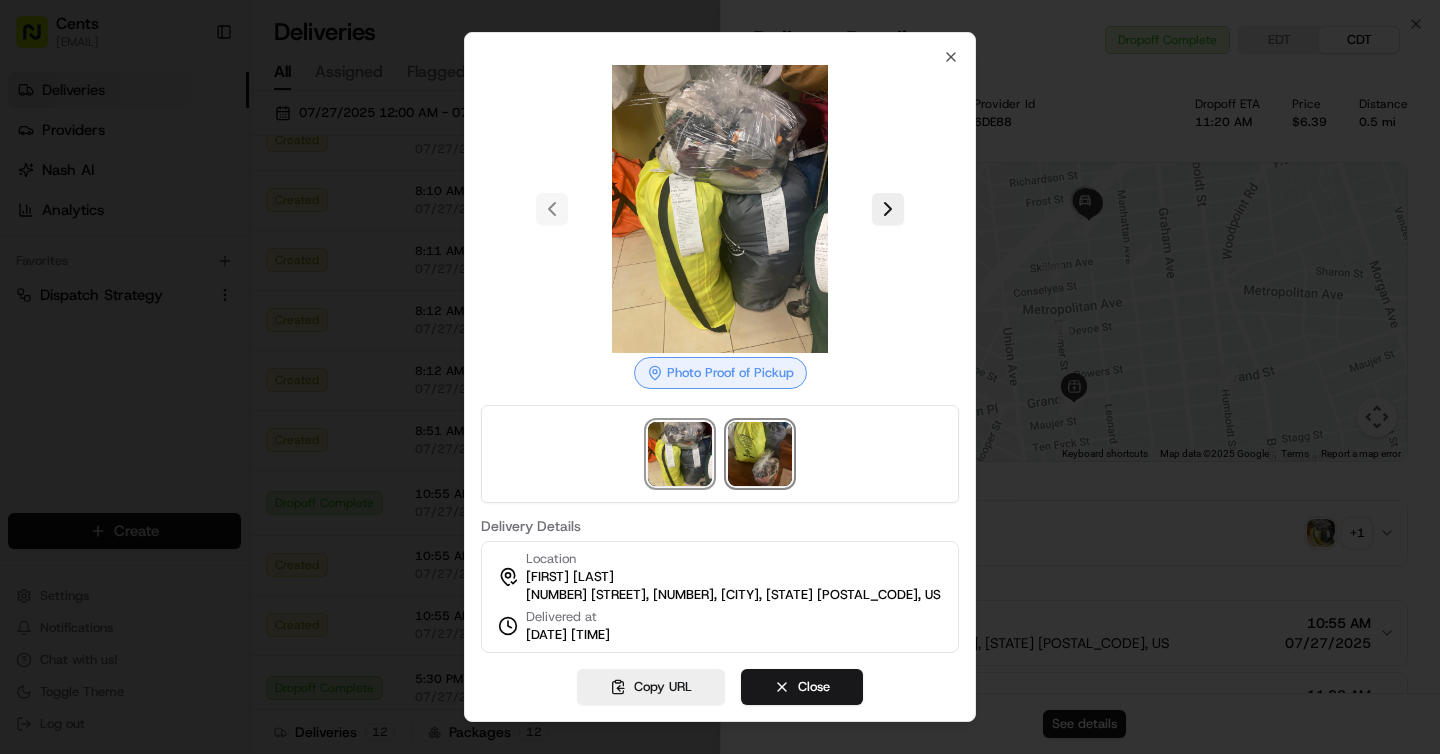 click at bounding box center (760, 454) 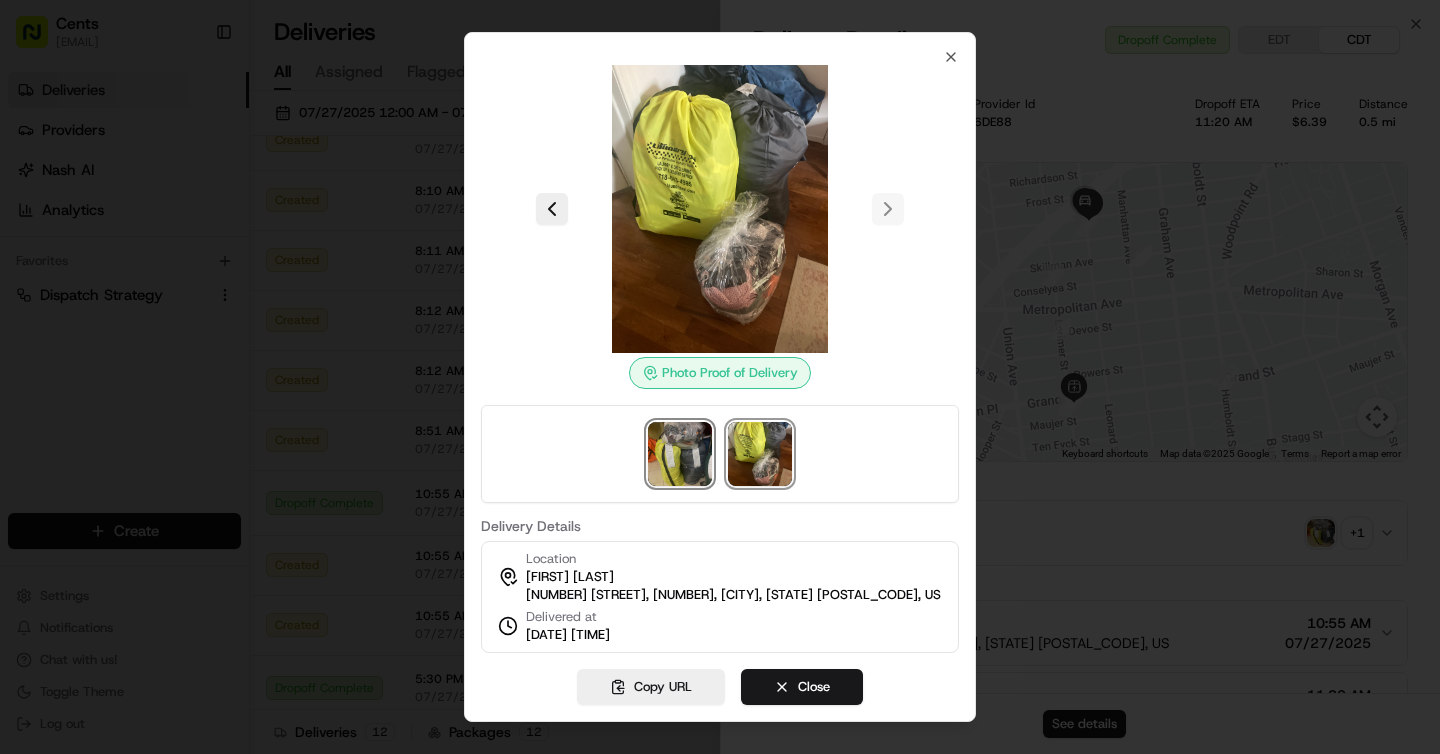 click at bounding box center (680, 454) 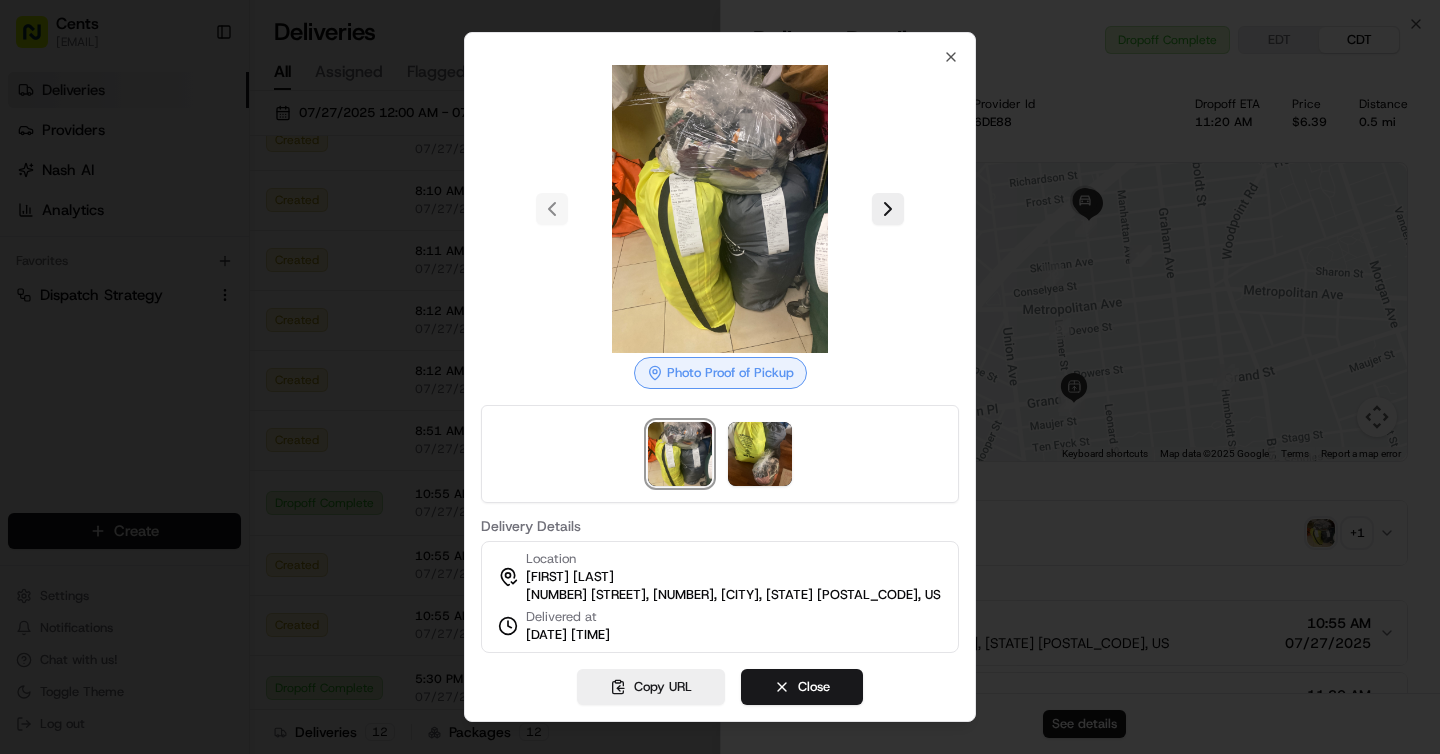 click on "Photo Proof of Pickup Delivery Details Location  [FIRST] [LAST] [NUMBER] [STREET], [APARTMENT], [CITY], [STATE] [POSTAL_CODE], [COUNTRY] Delivered at [DATE] [TIME] Copy URL Close Close" at bounding box center (720, 377) 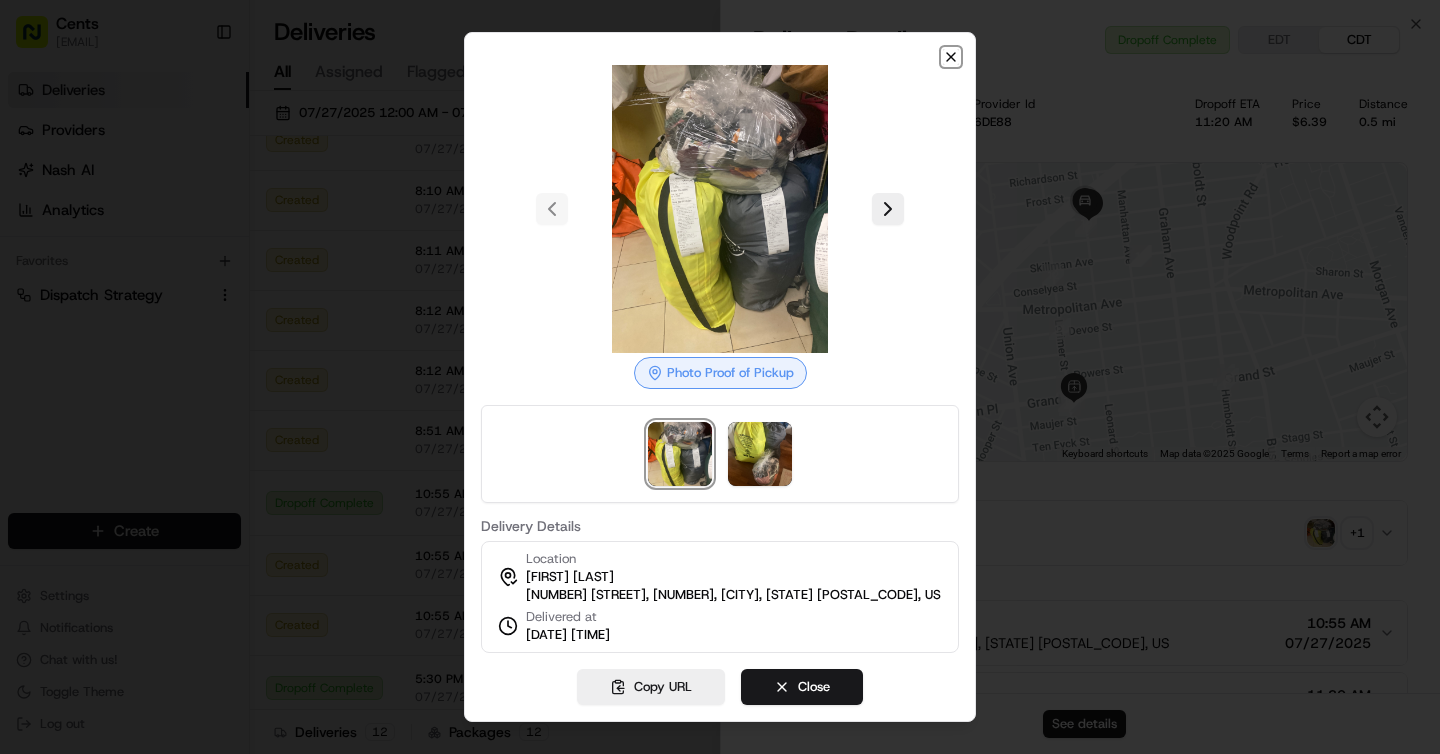 click 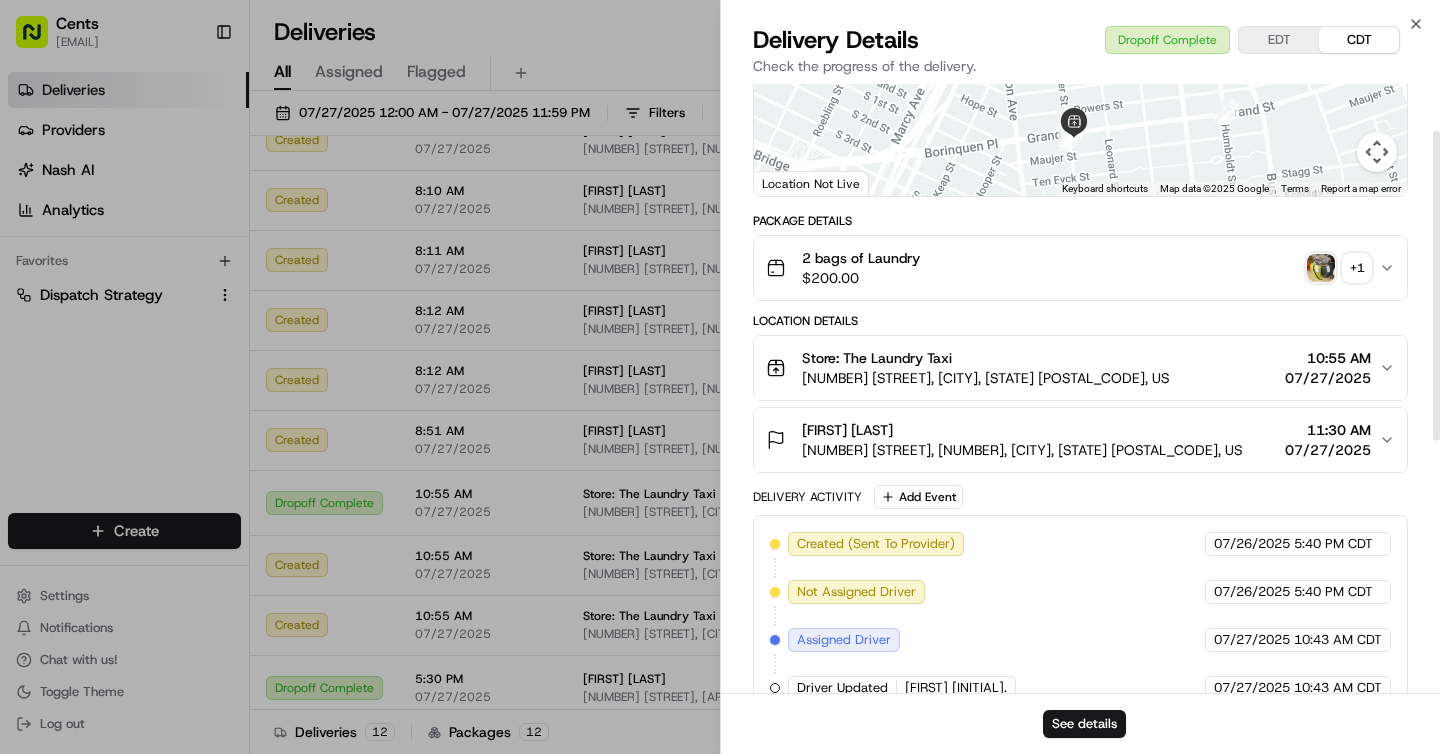 scroll, scrollTop: 0, scrollLeft: 0, axis: both 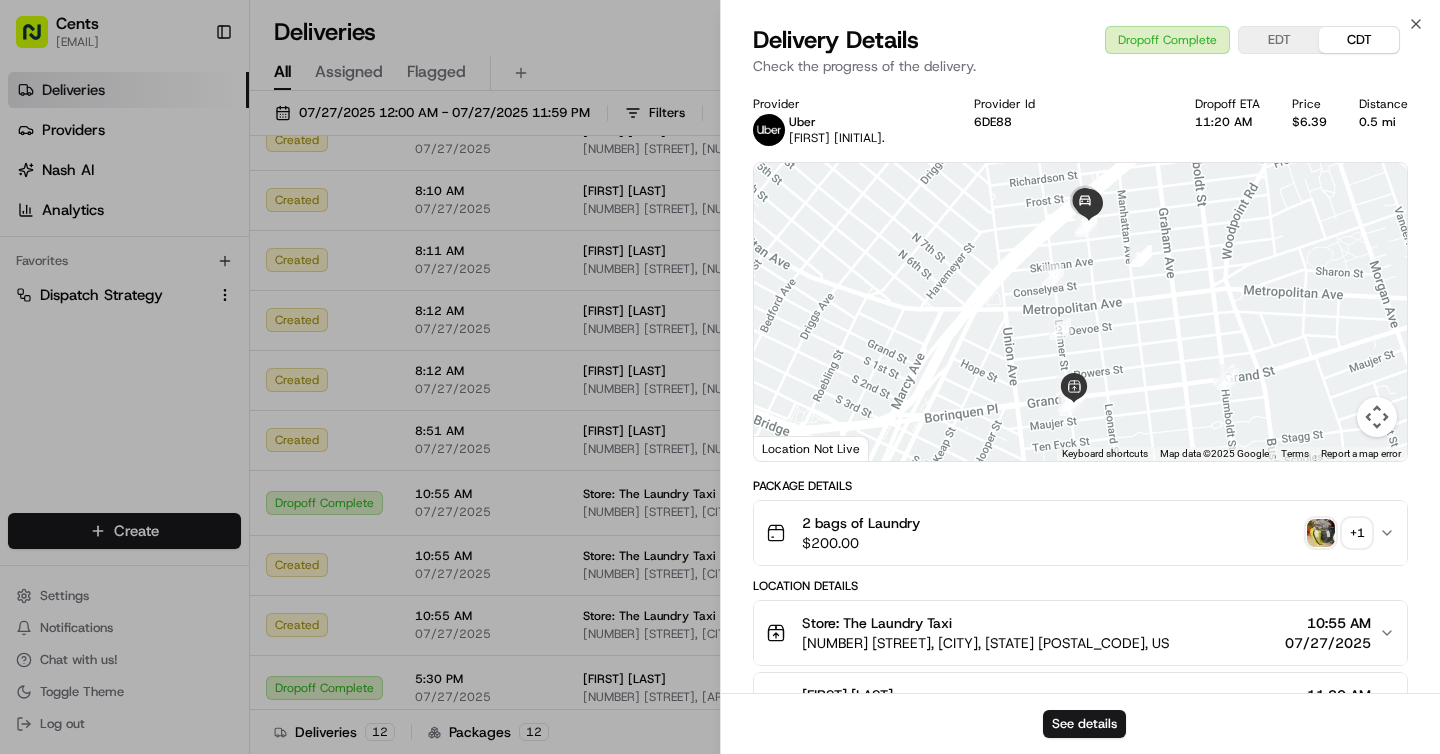 click at bounding box center [1321, 533] 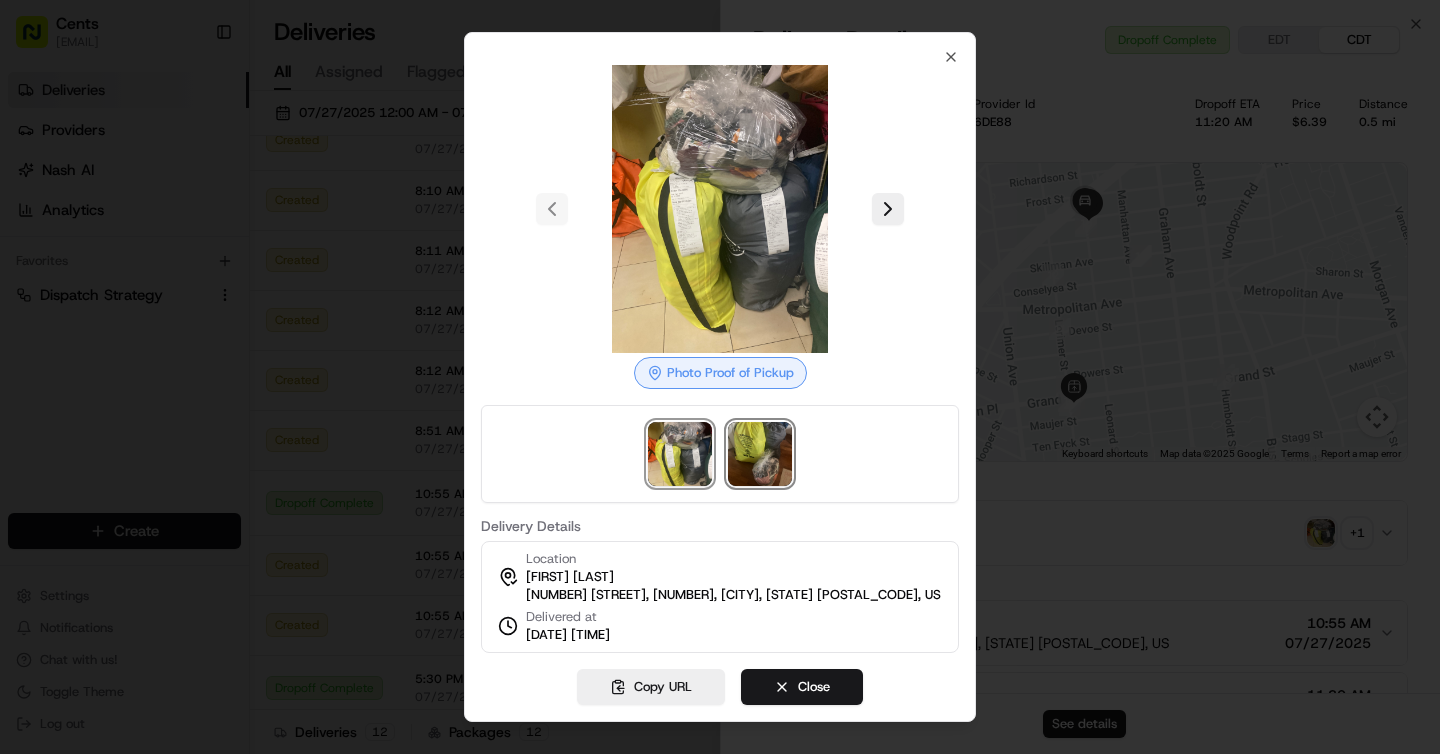 click at bounding box center (760, 454) 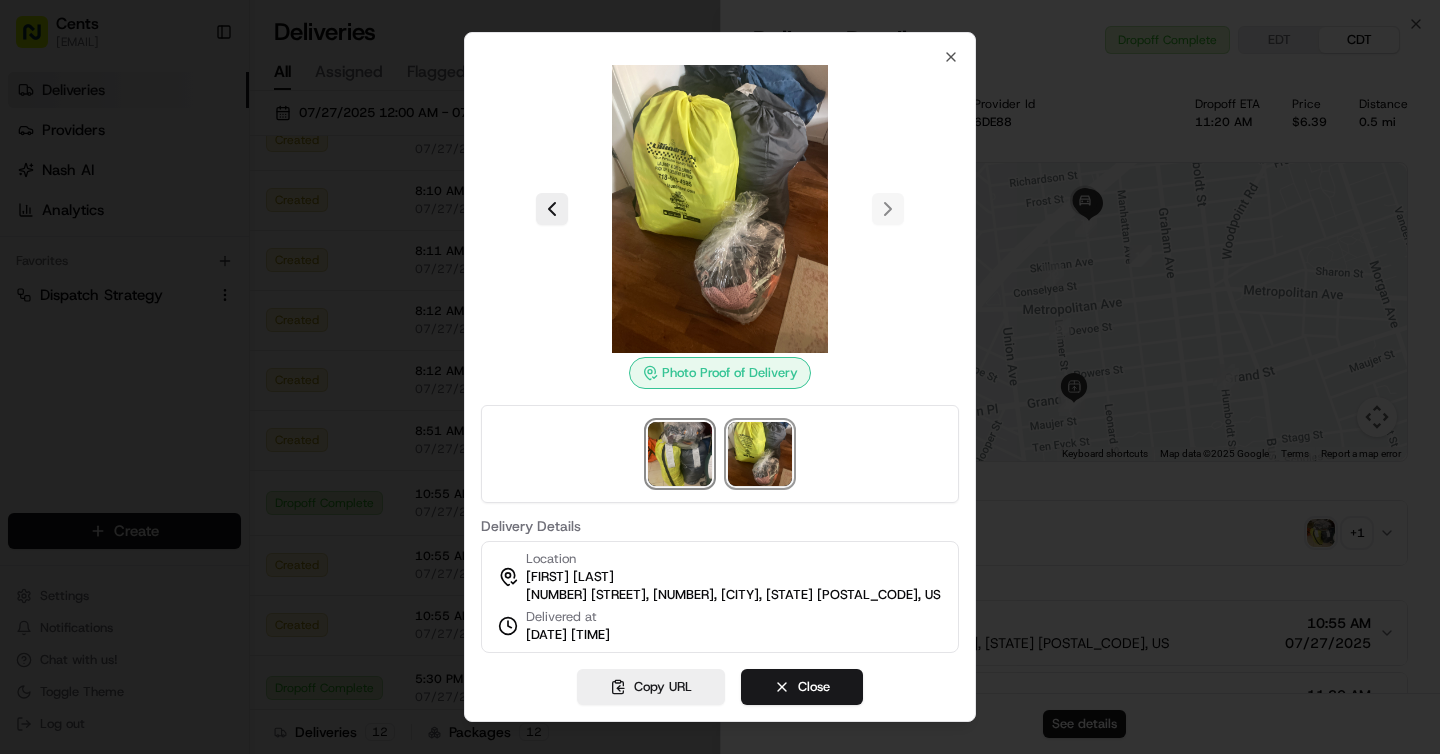 click at bounding box center (680, 454) 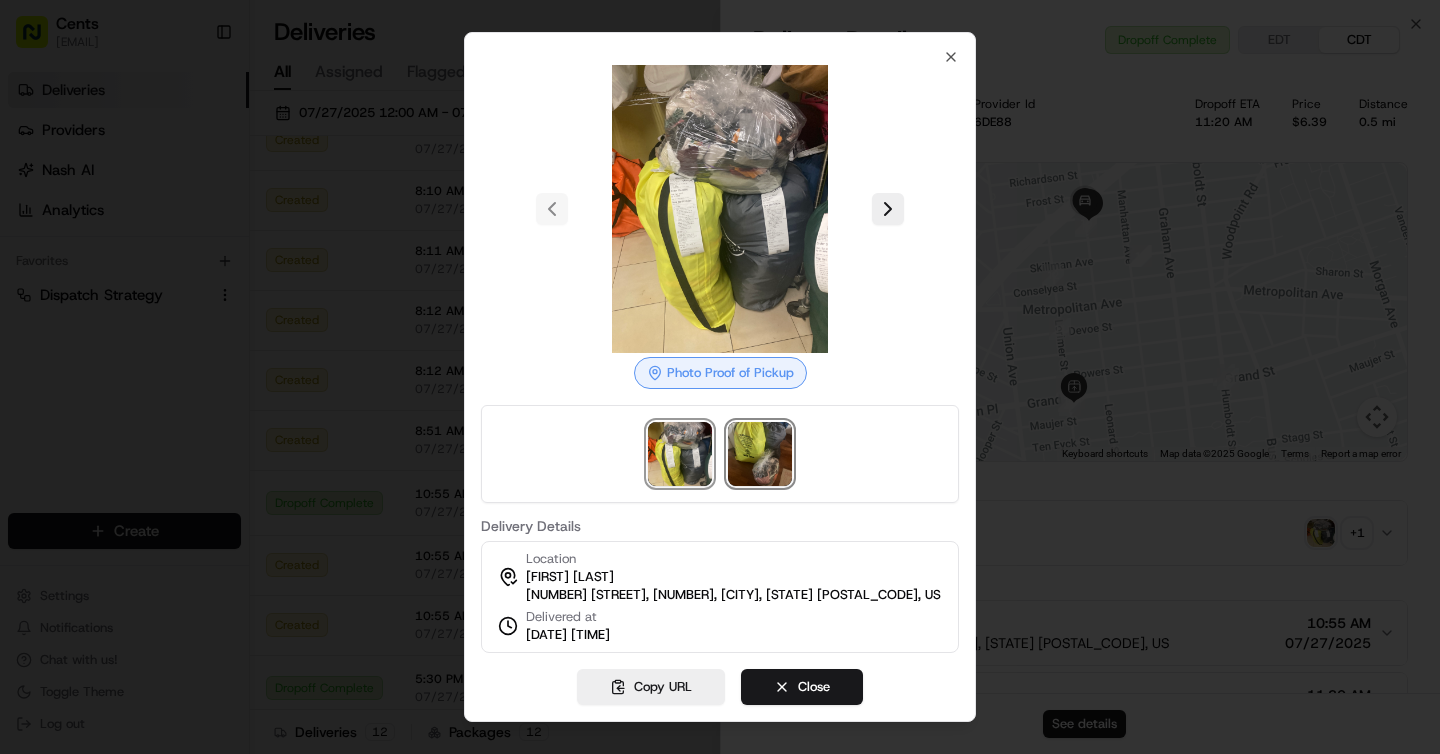 click at bounding box center [760, 454] 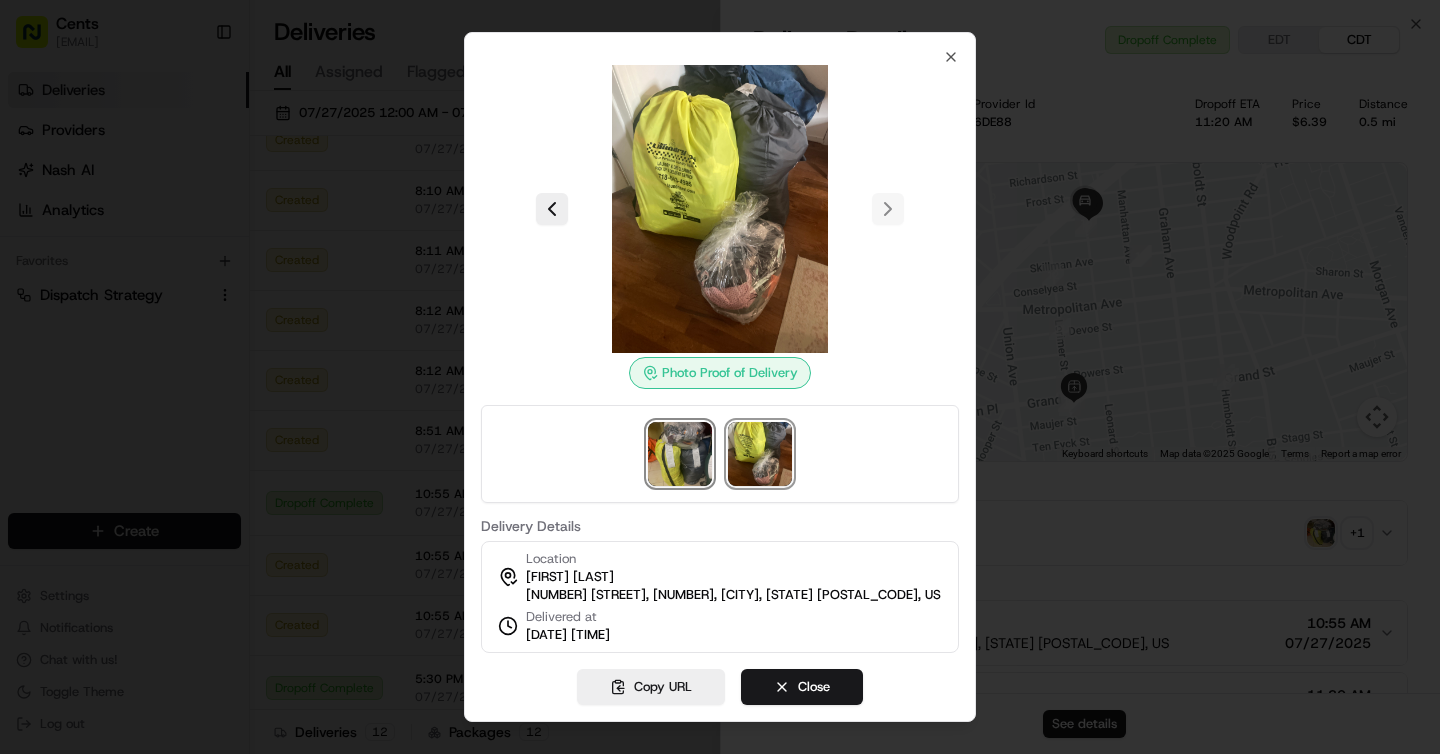 click at bounding box center [680, 454] 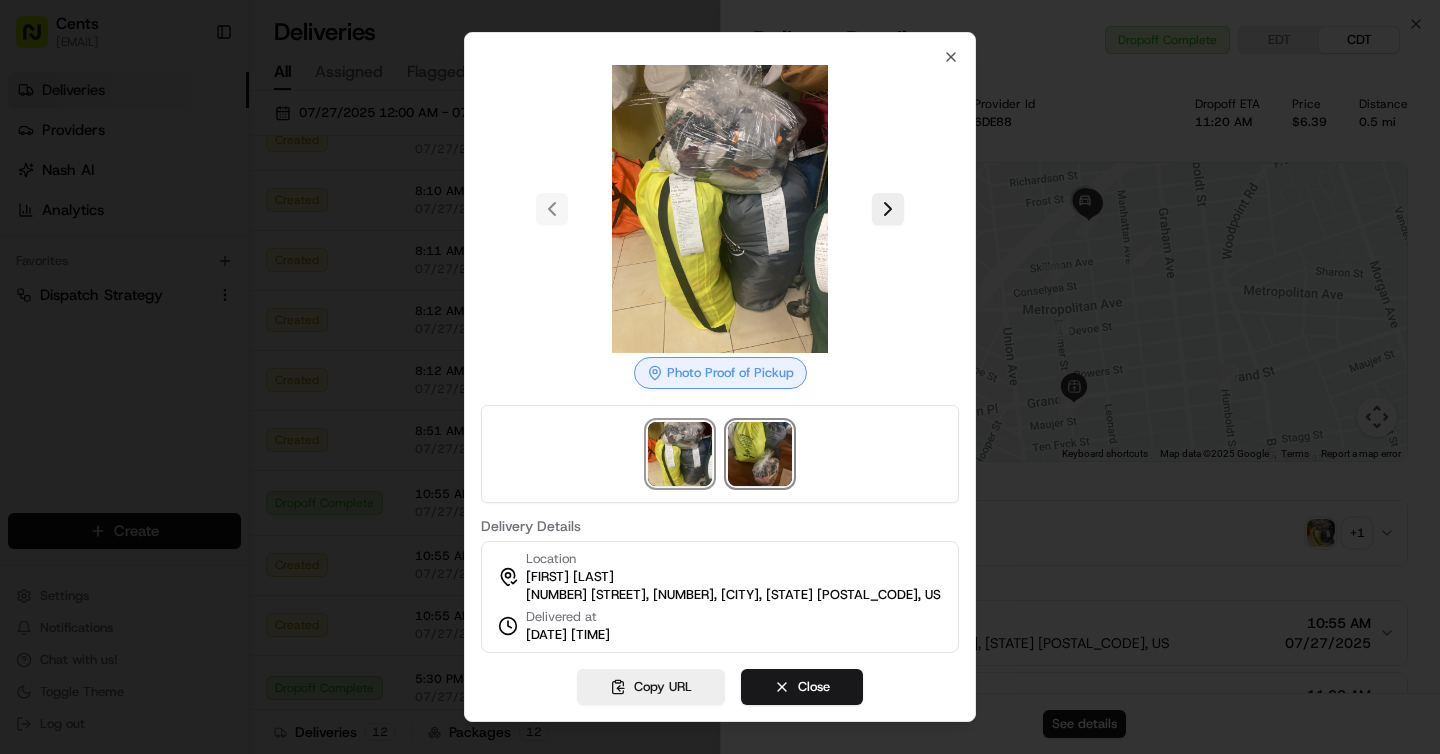 click at bounding box center [760, 454] 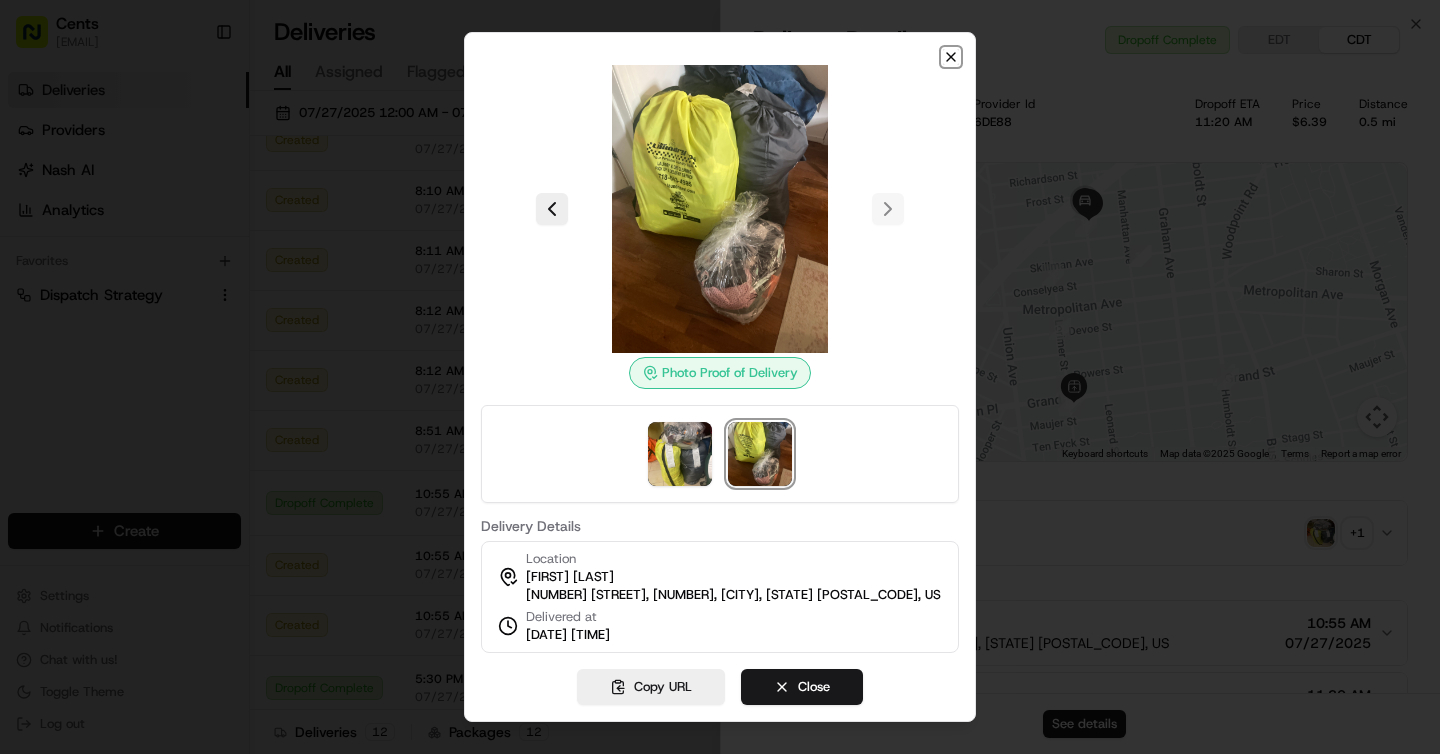 click 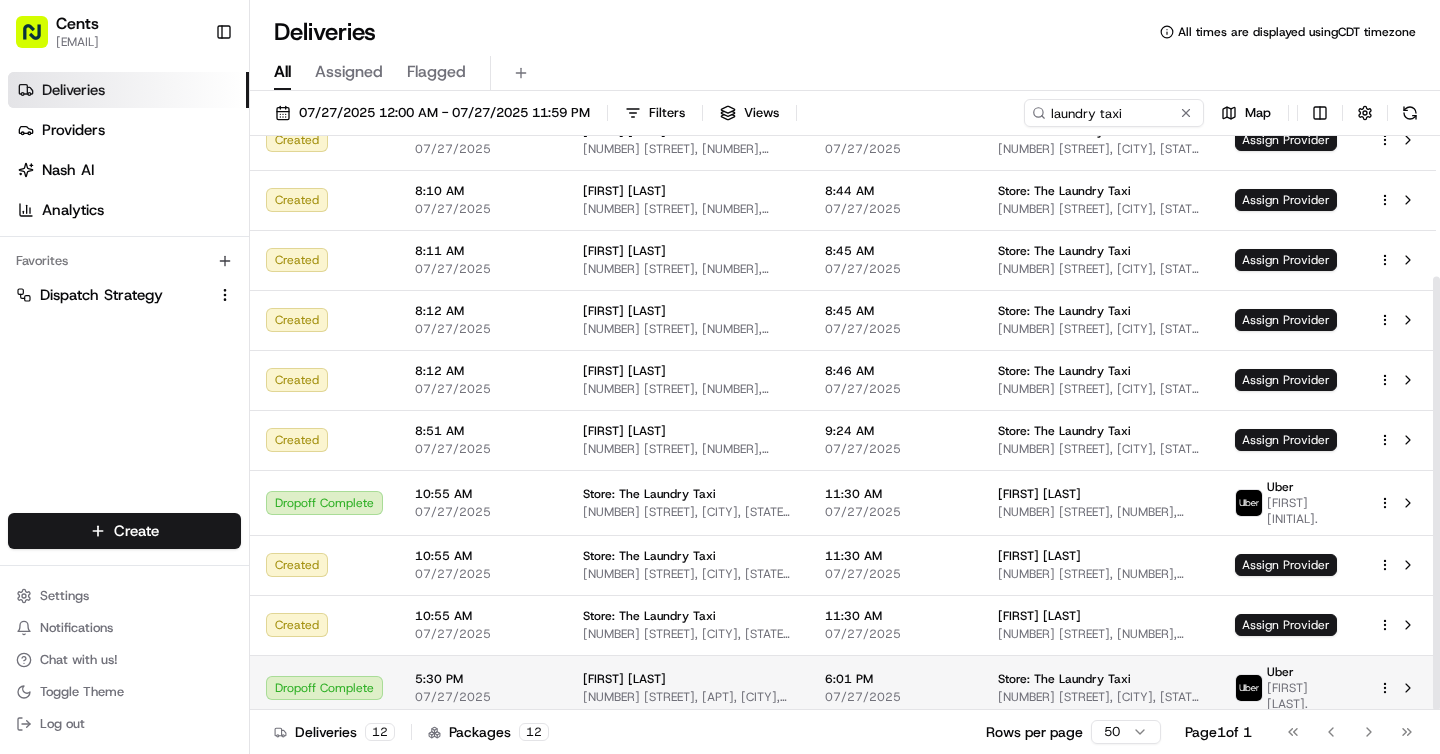 click on "[NUMBER] [STREET], [CITY], [STATE] [POSTAL_CODE], US" at bounding box center (1100, 697) 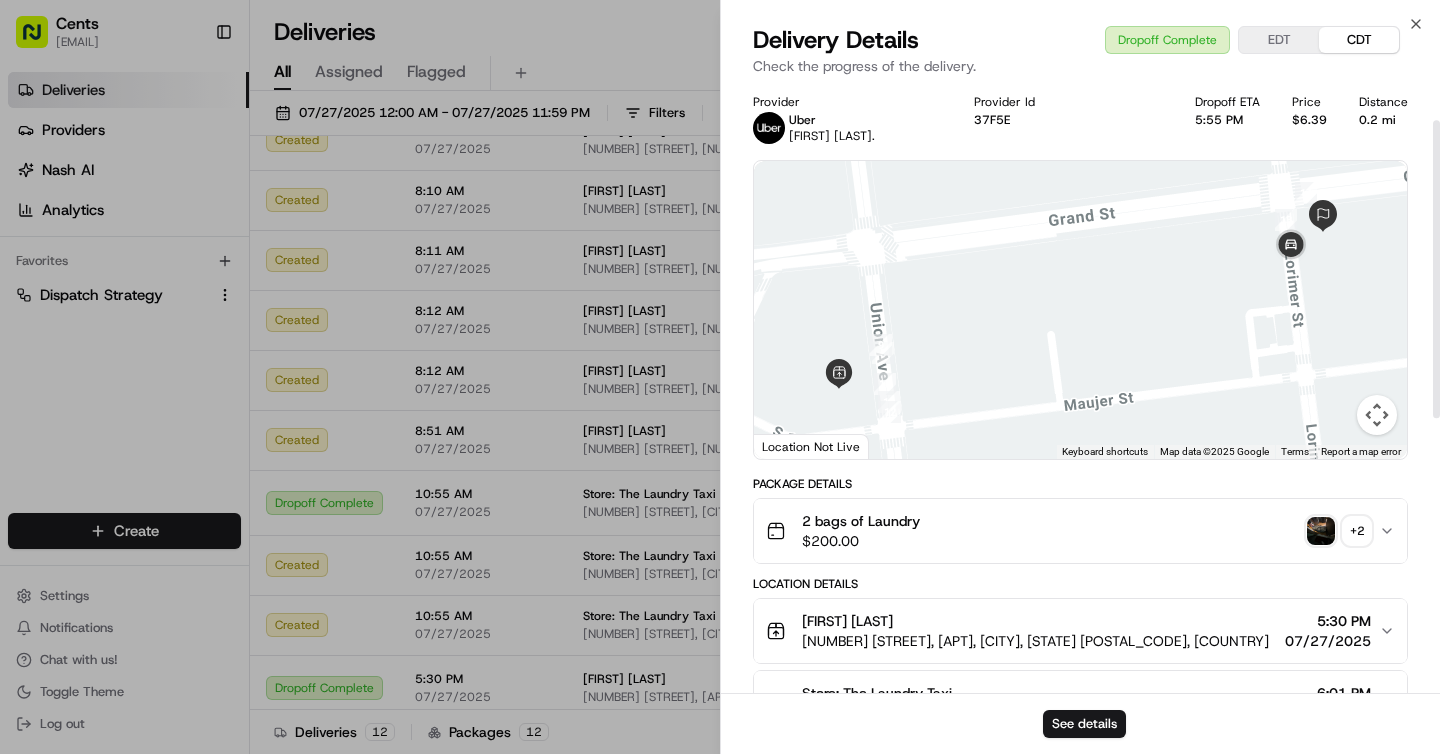 scroll, scrollTop: 0, scrollLeft: 0, axis: both 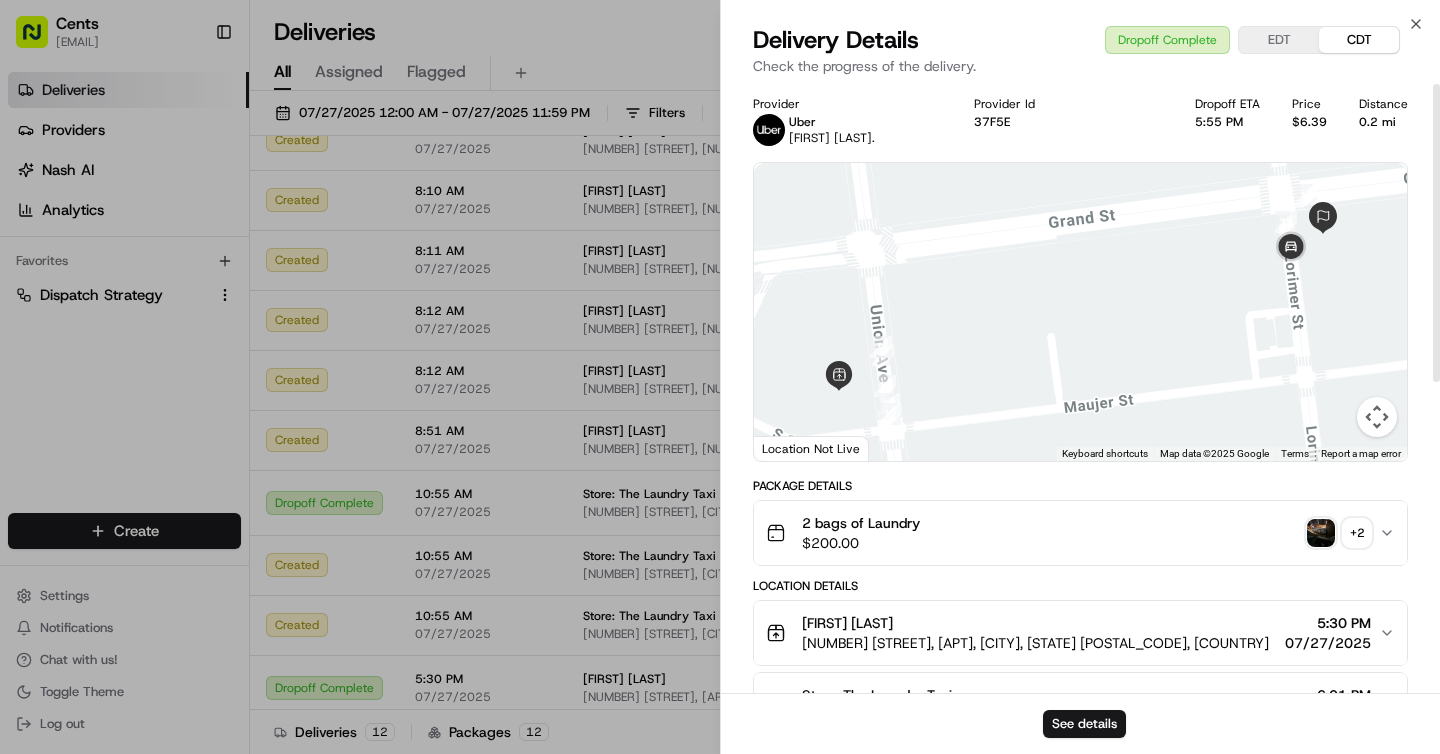 click at bounding box center (1321, 533) 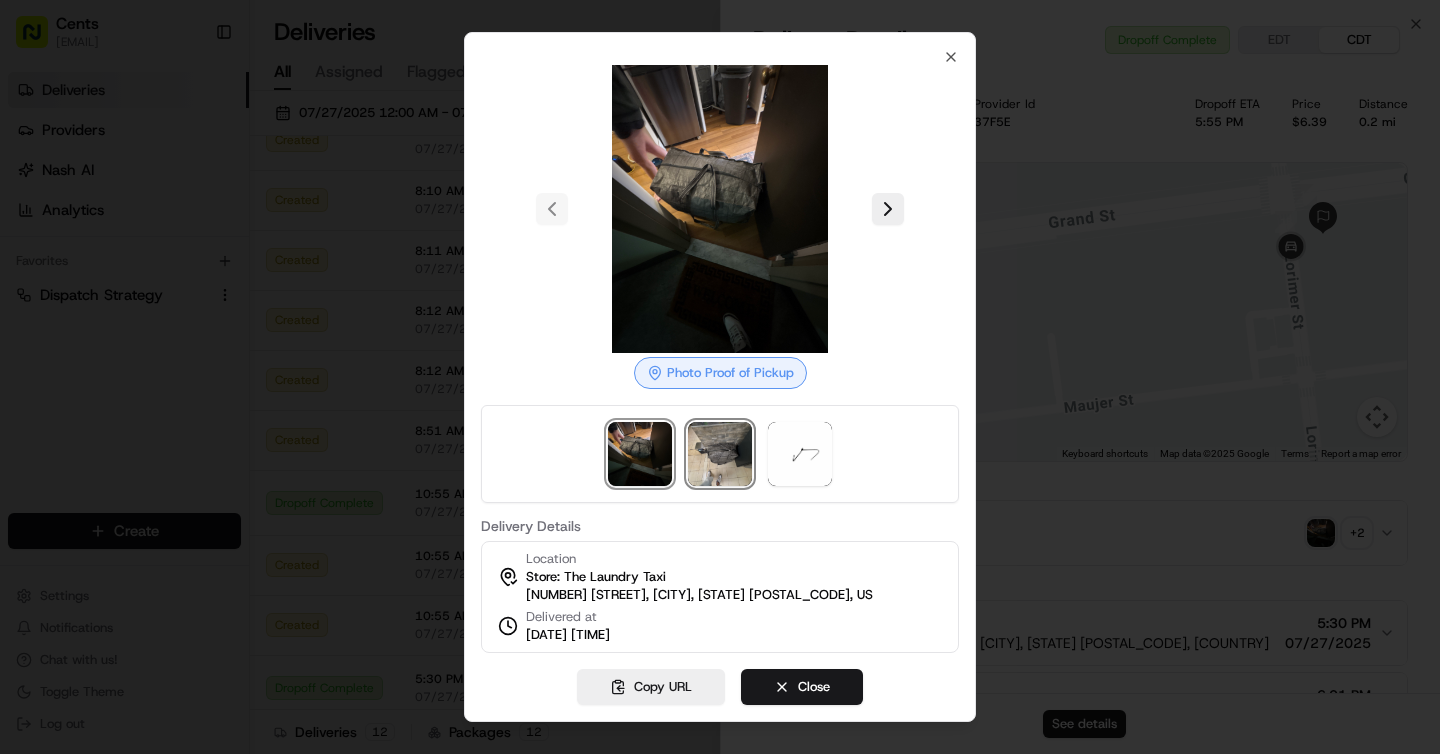 click at bounding box center (720, 454) 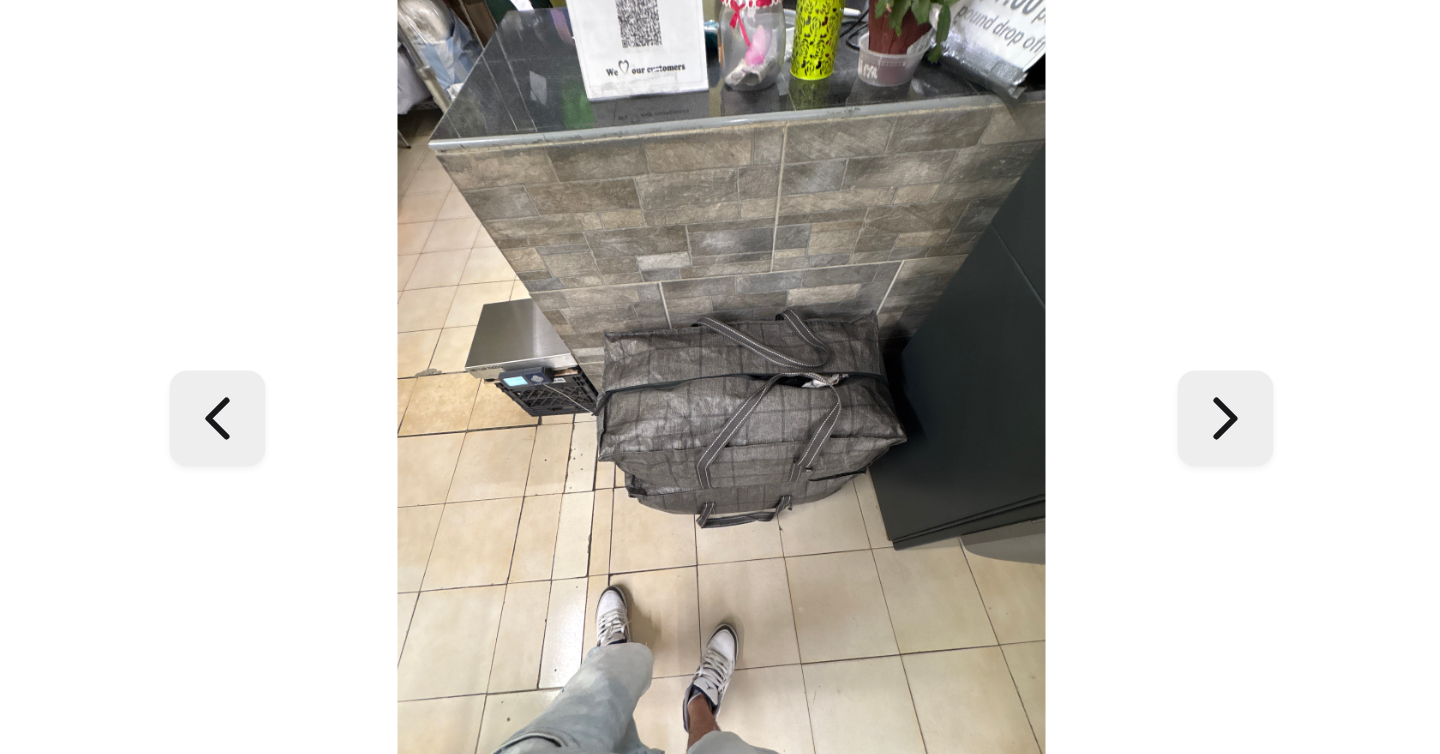 drag, startPoint x: 773, startPoint y: 94, endPoint x: 813, endPoint y: 112, distance: 43.863426 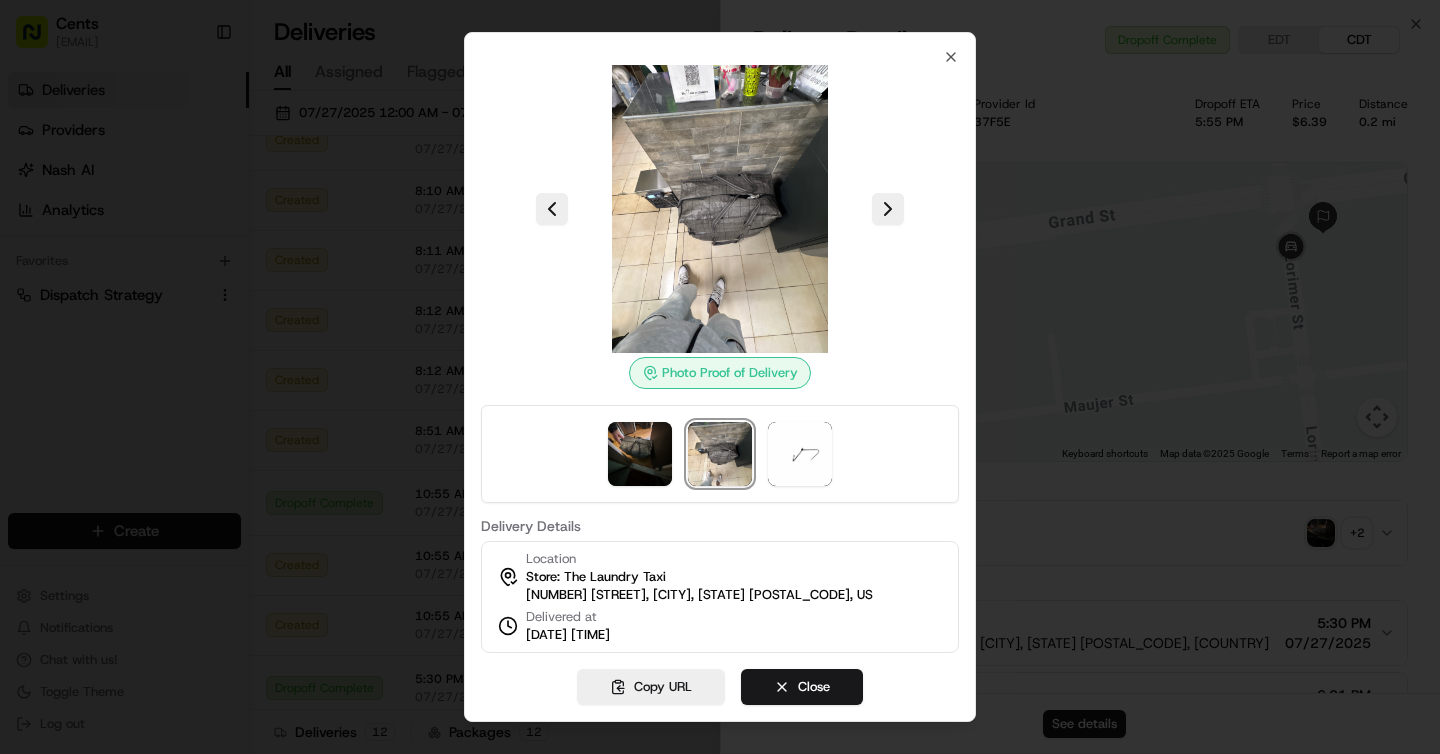 click on "Photo Proof of Delivery Delivery Details Location  Store: The Laundry Taxi [NUMBER] [STREET], [CITY], [STATE] [POSTAL CODE], US Delivered at [DATE] [TIME]" at bounding box center (720, 351) 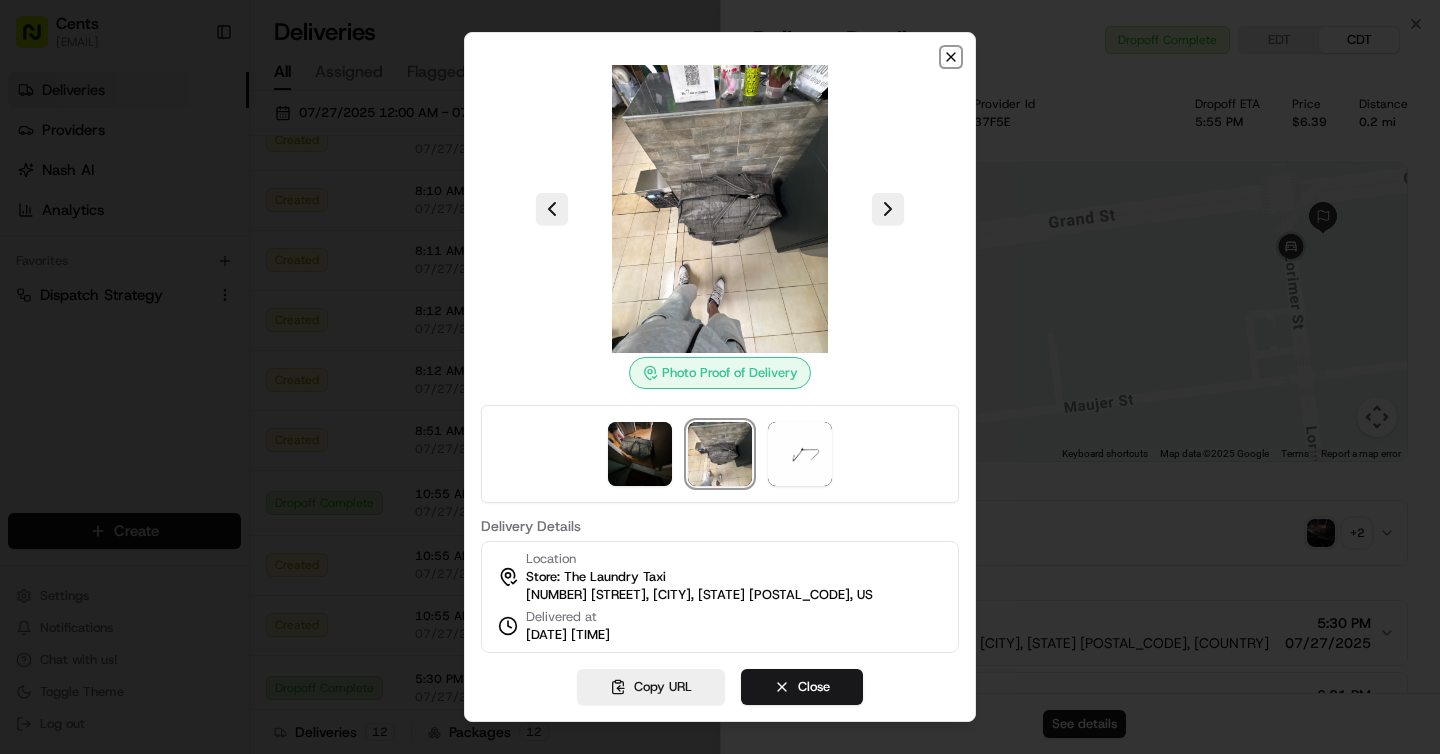 click 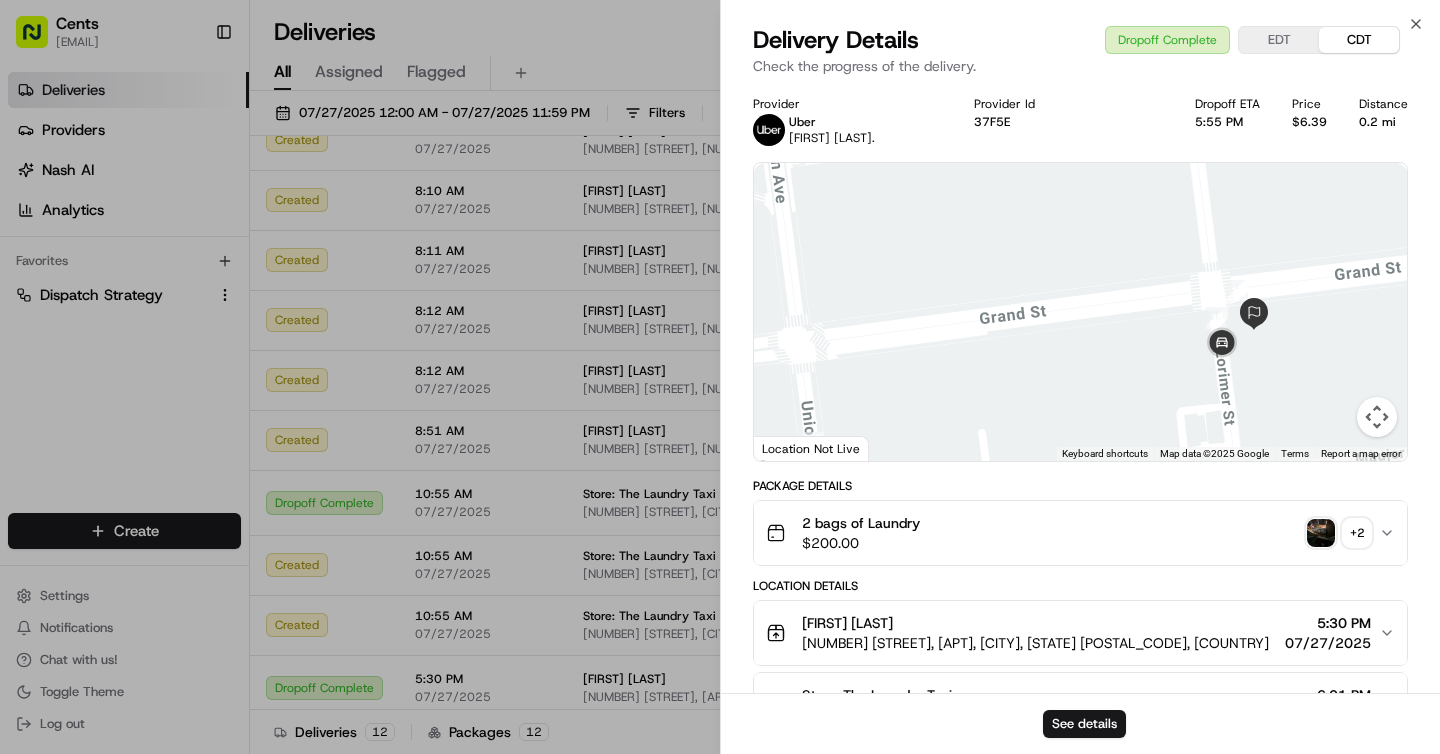 drag, startPoint x: 1307, startPoint y: 288, endPoint x: 1198, endPoint y: 397, distance: 154.14928 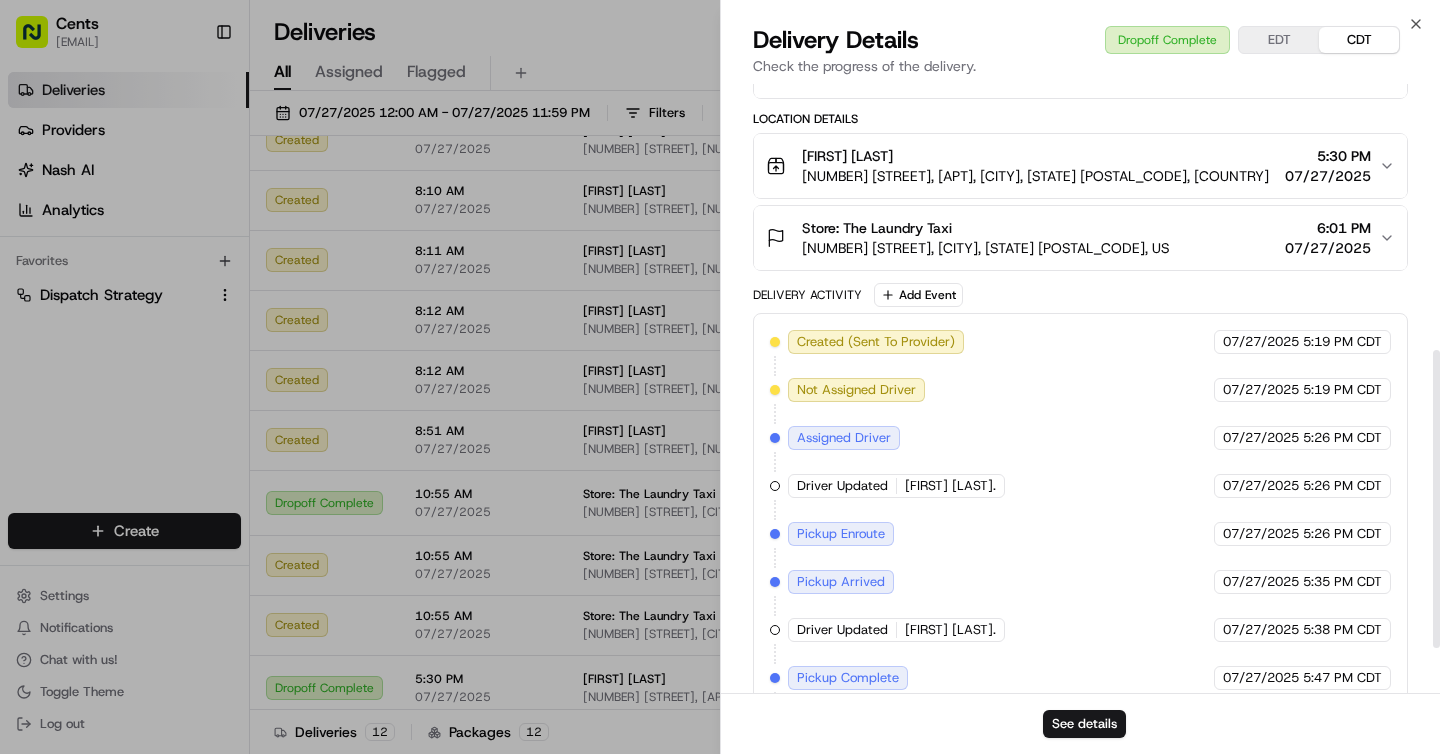 scroll, scrollTop: 637, scrollLeft: 0, axis: vertical 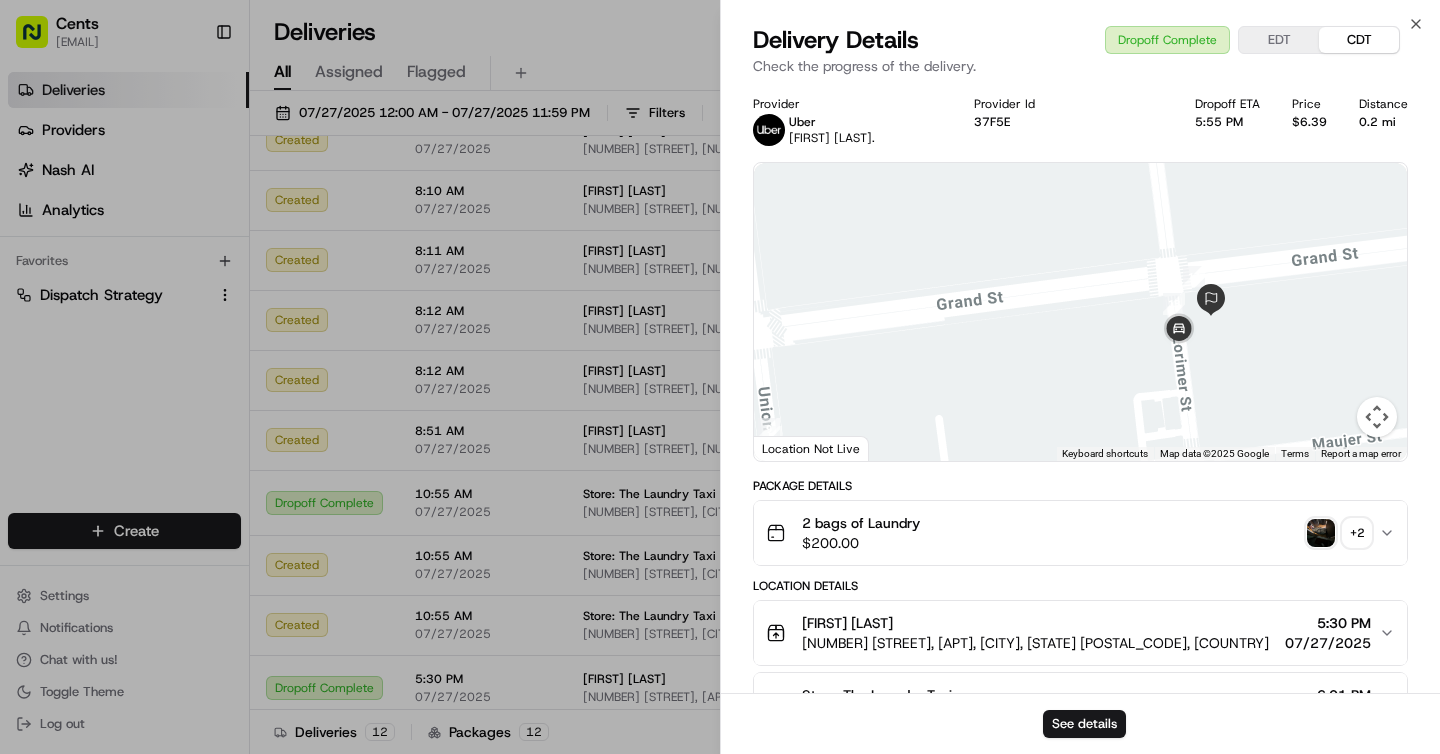 click at bounding box center [1321, 533] 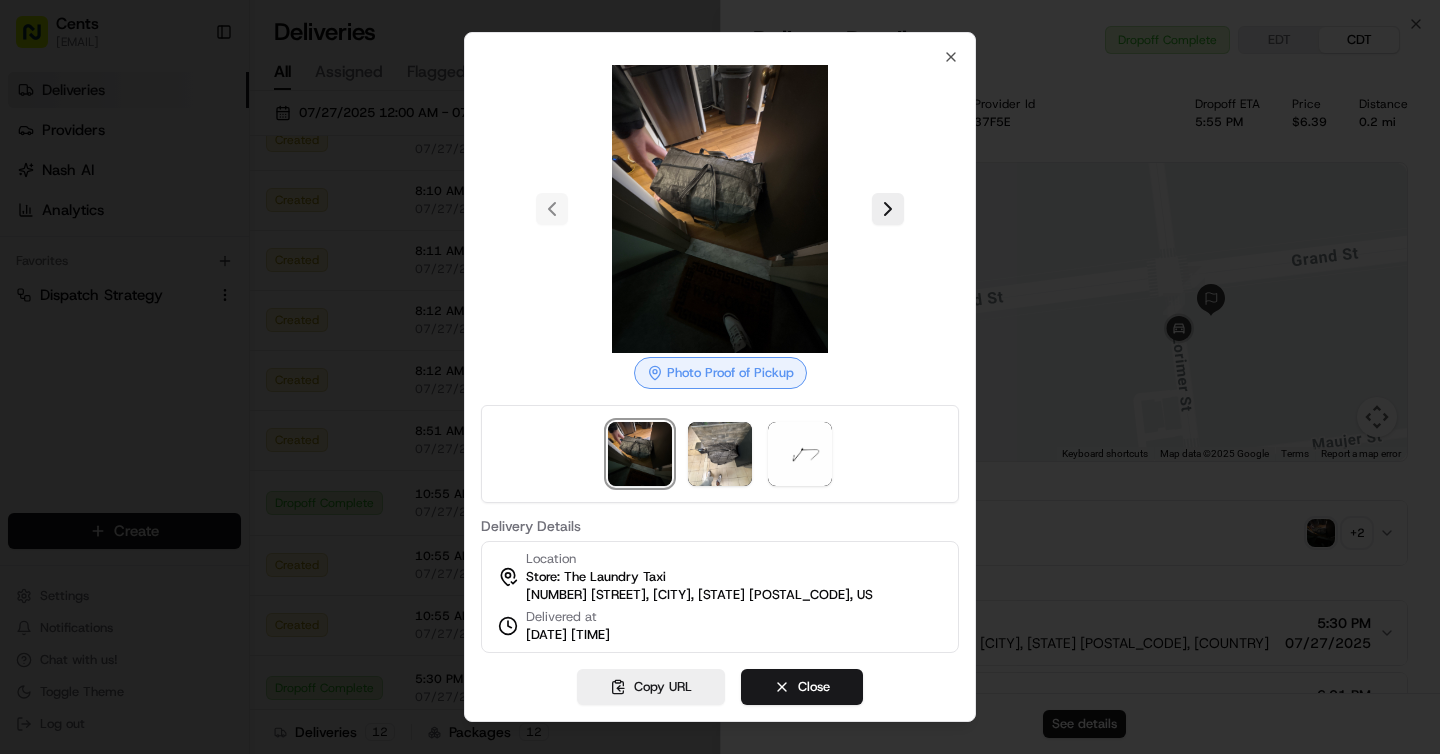 click at bounding box center (720, 454) 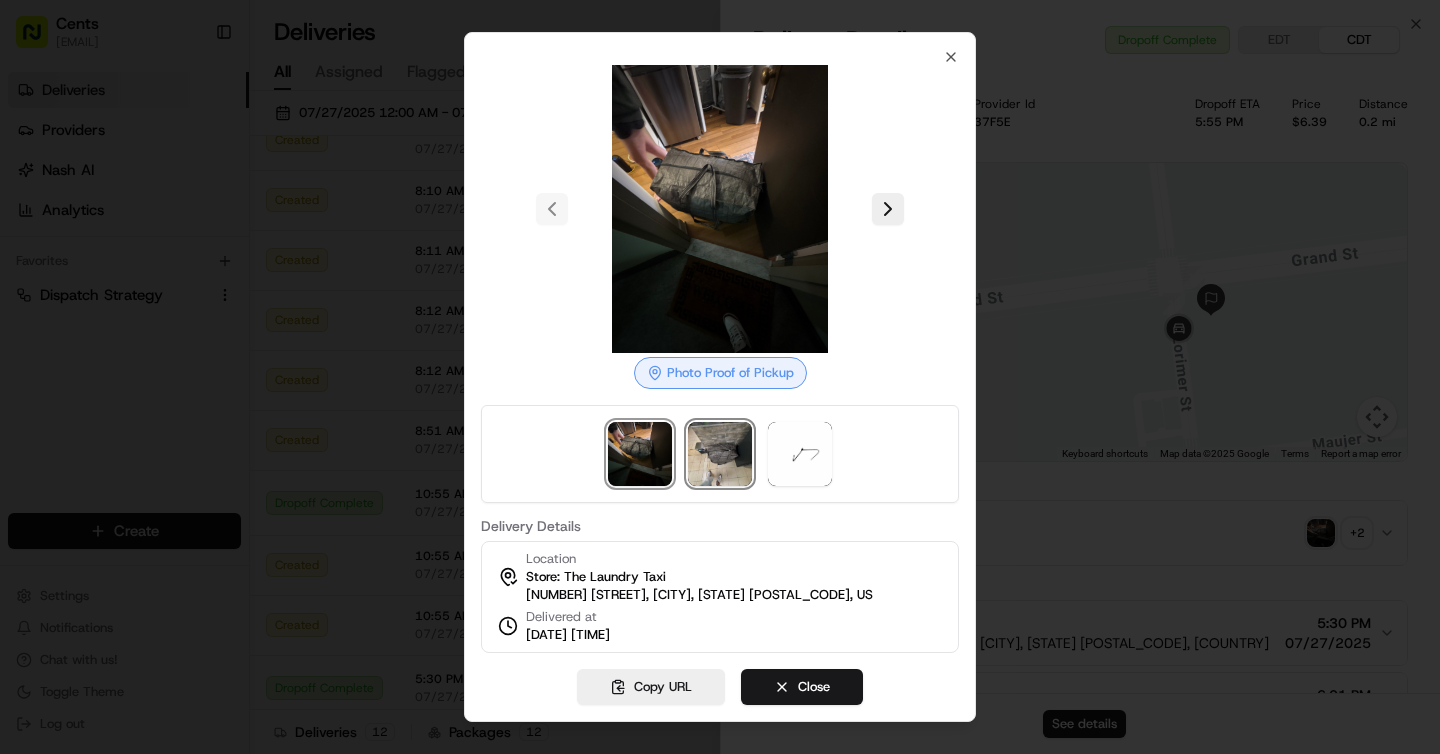 click at bounding box center (720, 454) 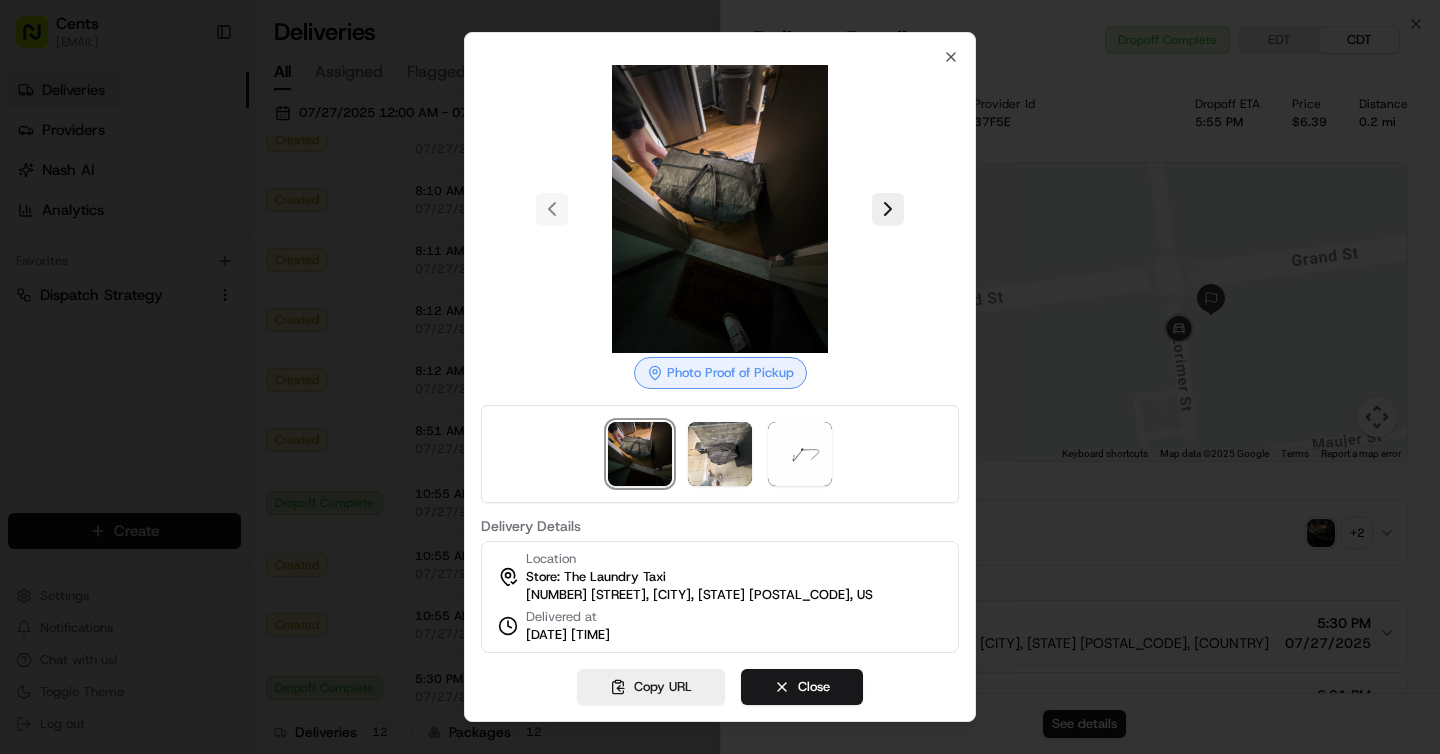 click at bounding box center [720, 377] 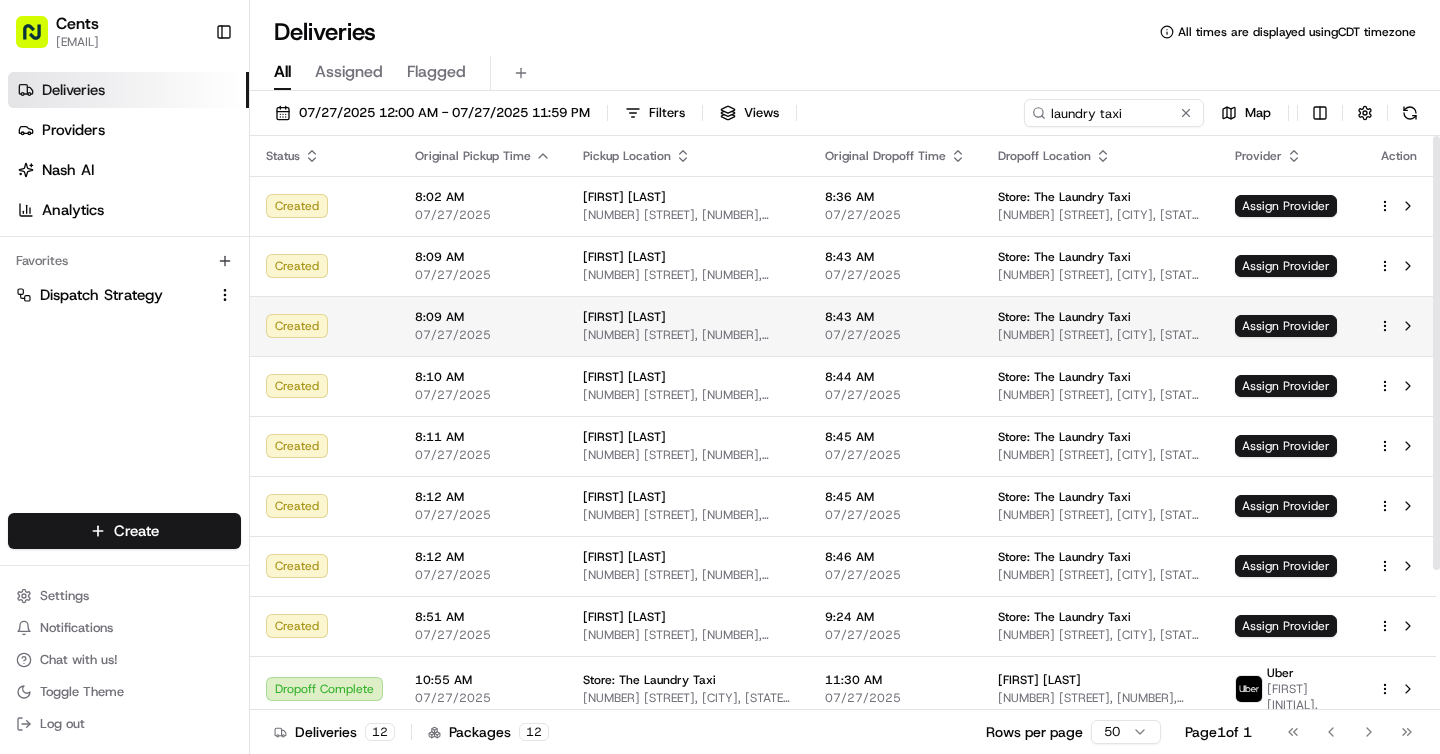 scroll, scrollTop: 186, scrollLeft: 0, axis: vertical 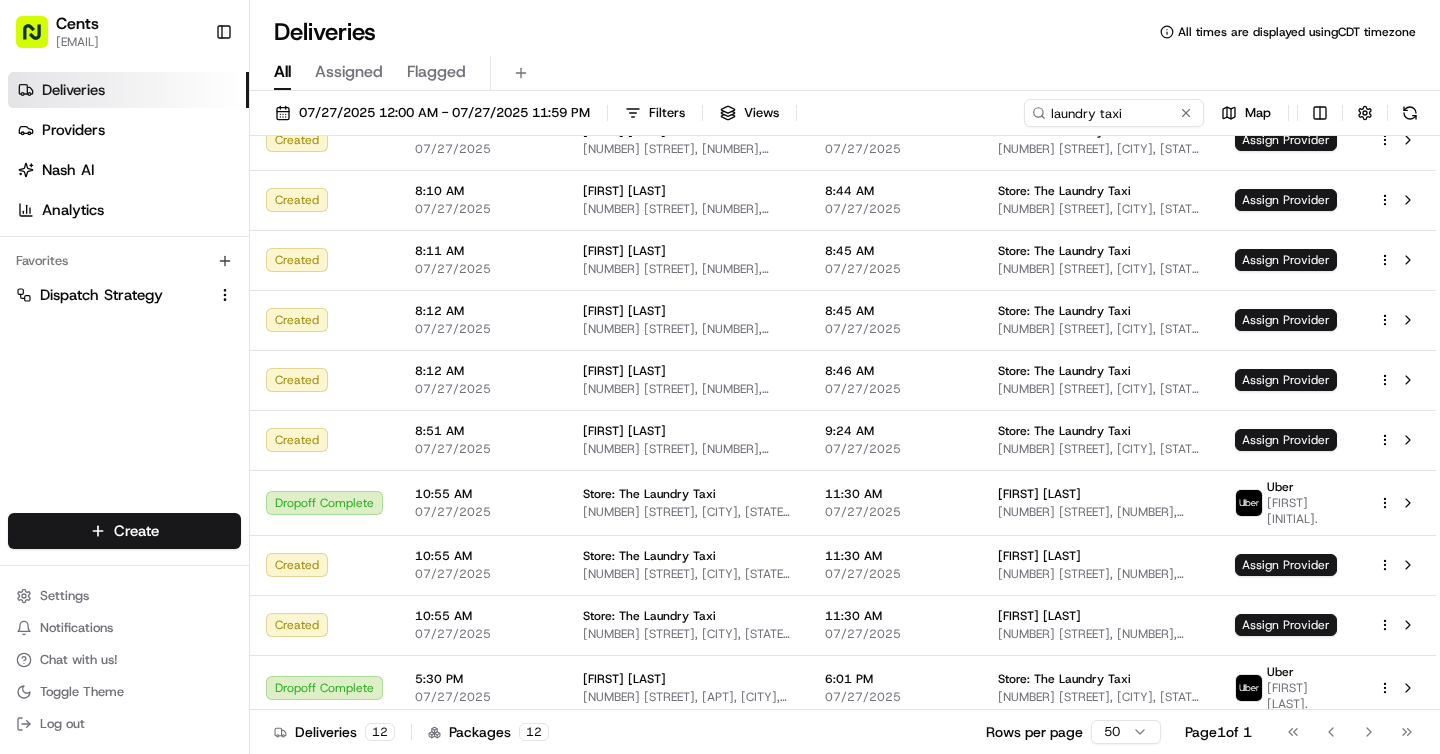 click on "Go to first page Go to previous page Go to next page Go to last page" at bounding box center [1350, 732] 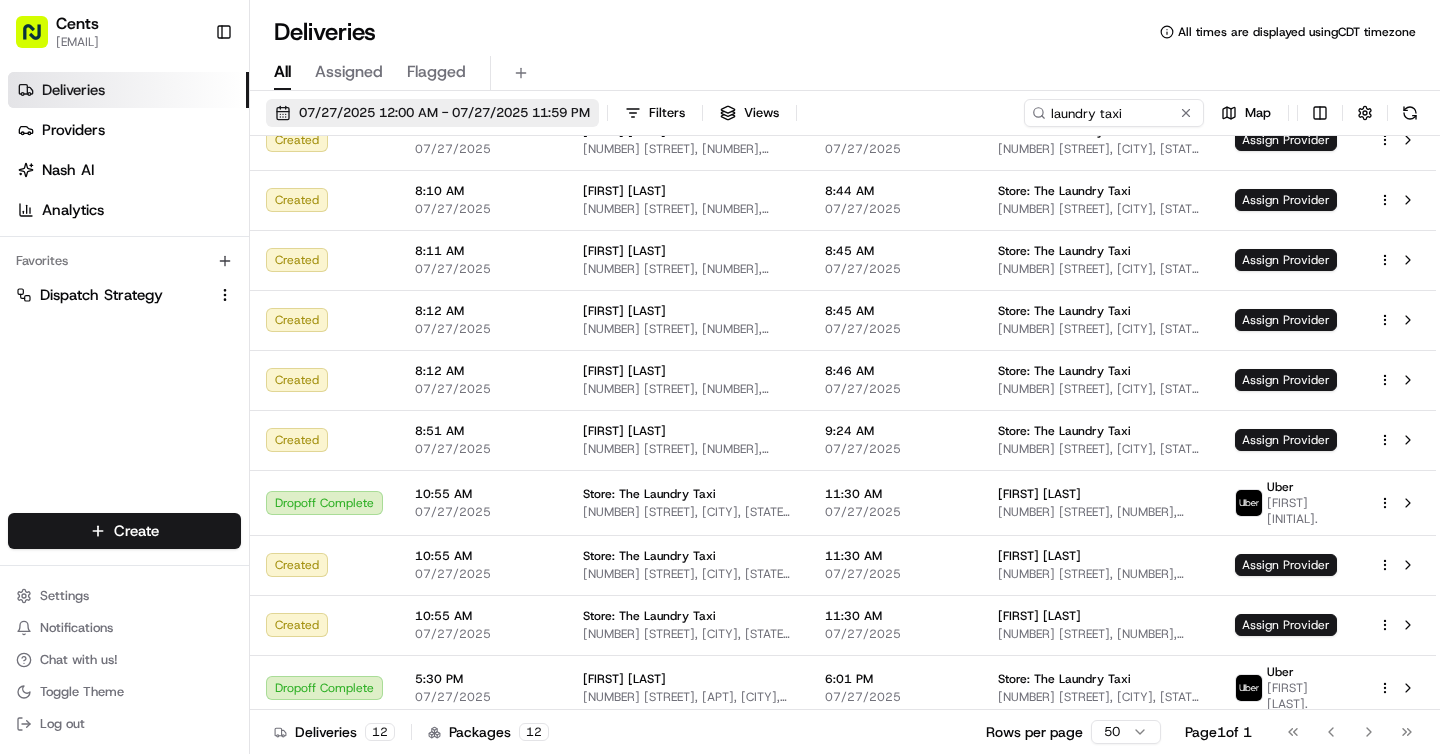 click on "07/27/2025 12:00 AM - 07/27/2025 11:59 PM" at bounding box center [444, 113] 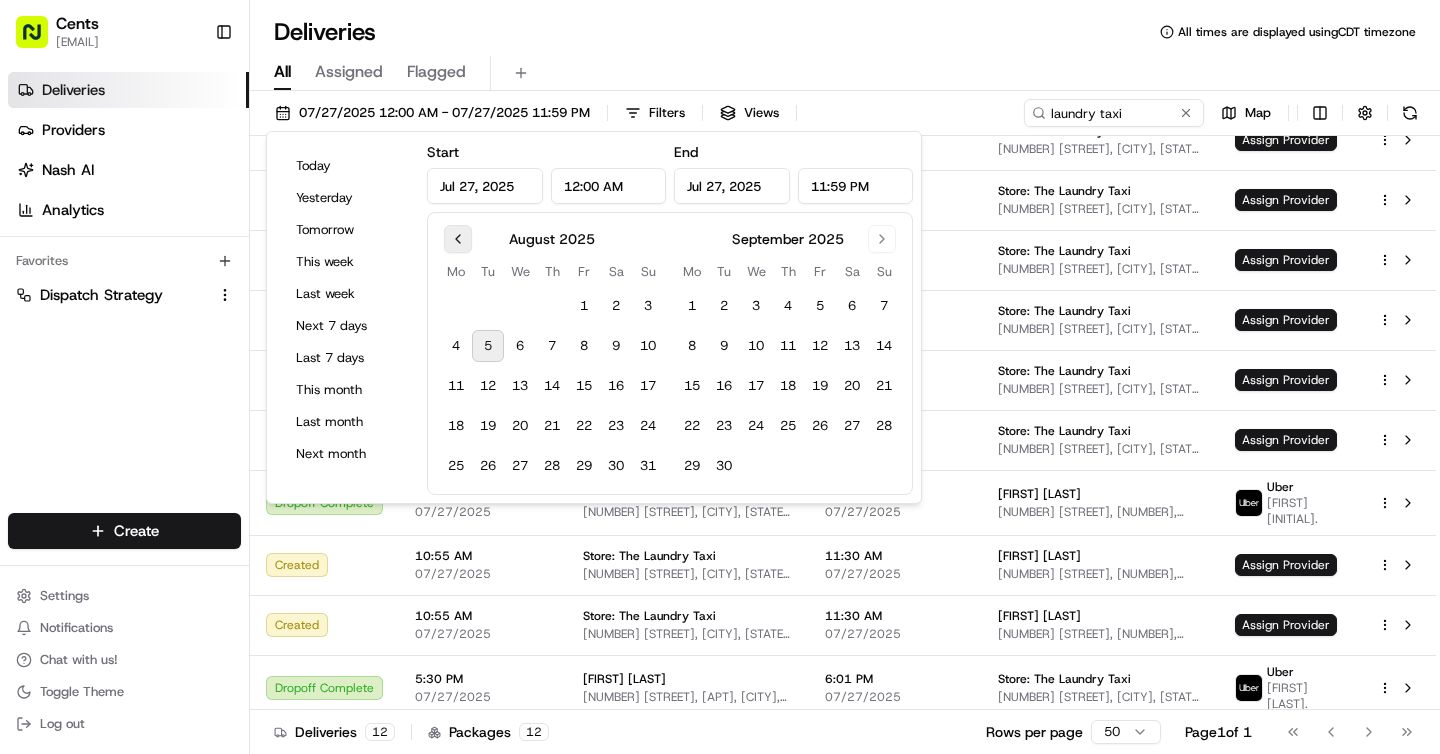 click at bounding box center (458, 239) 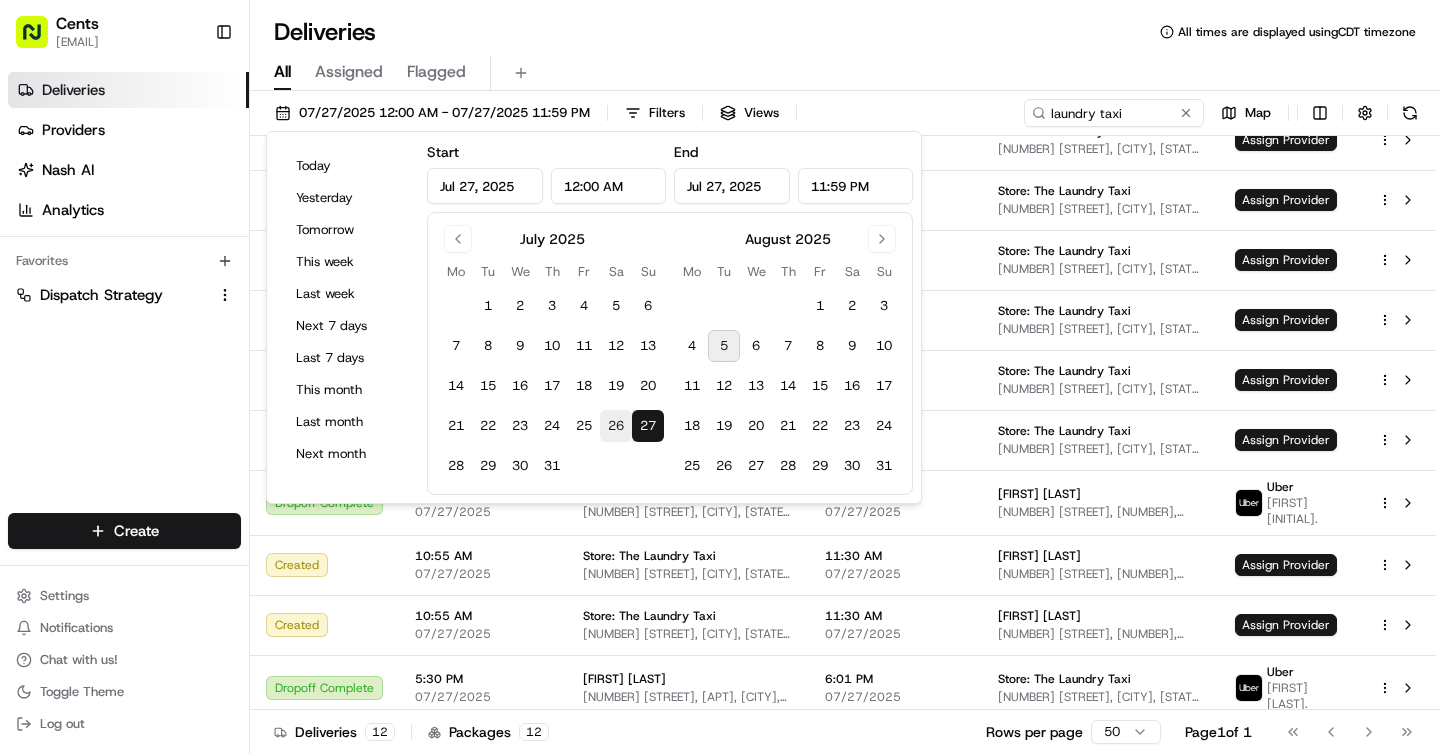 click on "26" at bounding box center (616, 426) 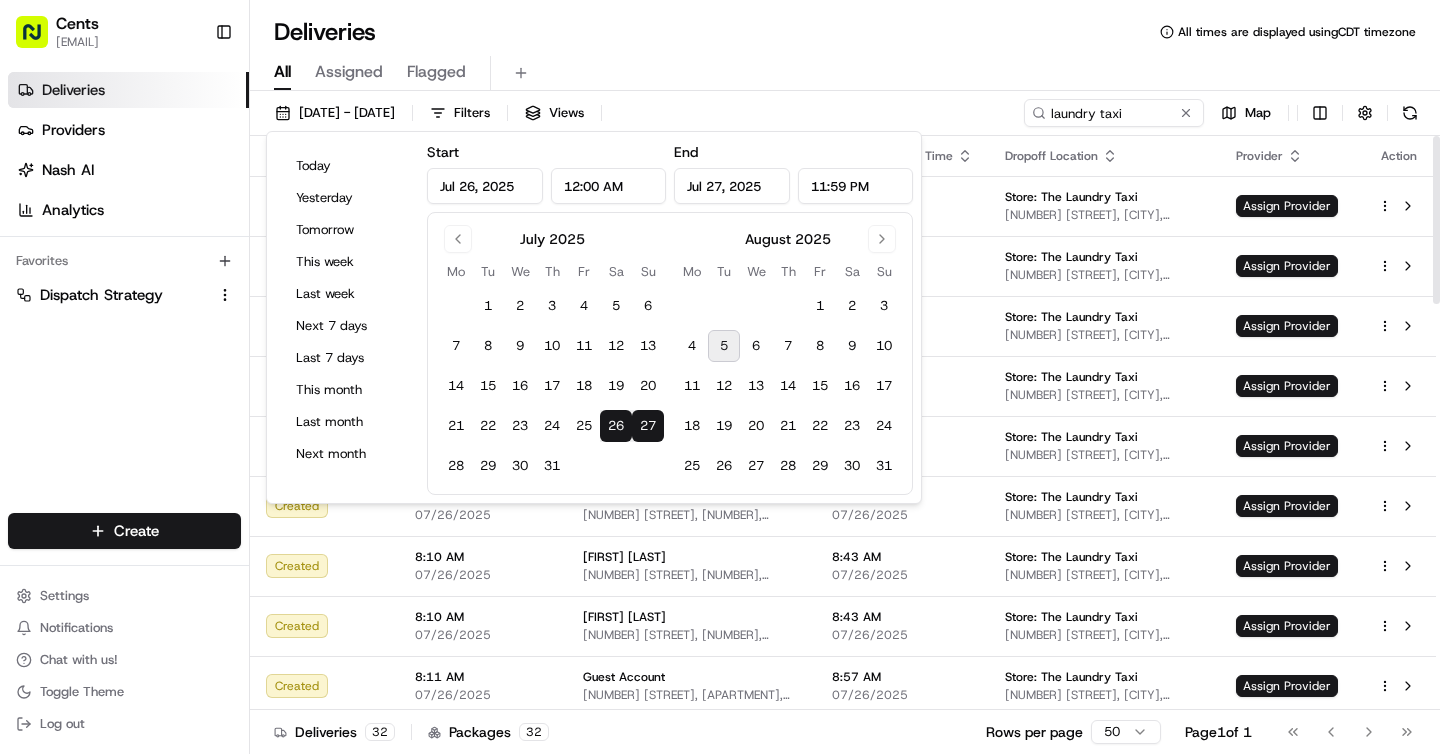 click on "All Assigned Flagged" at bounding box center (845, 73) 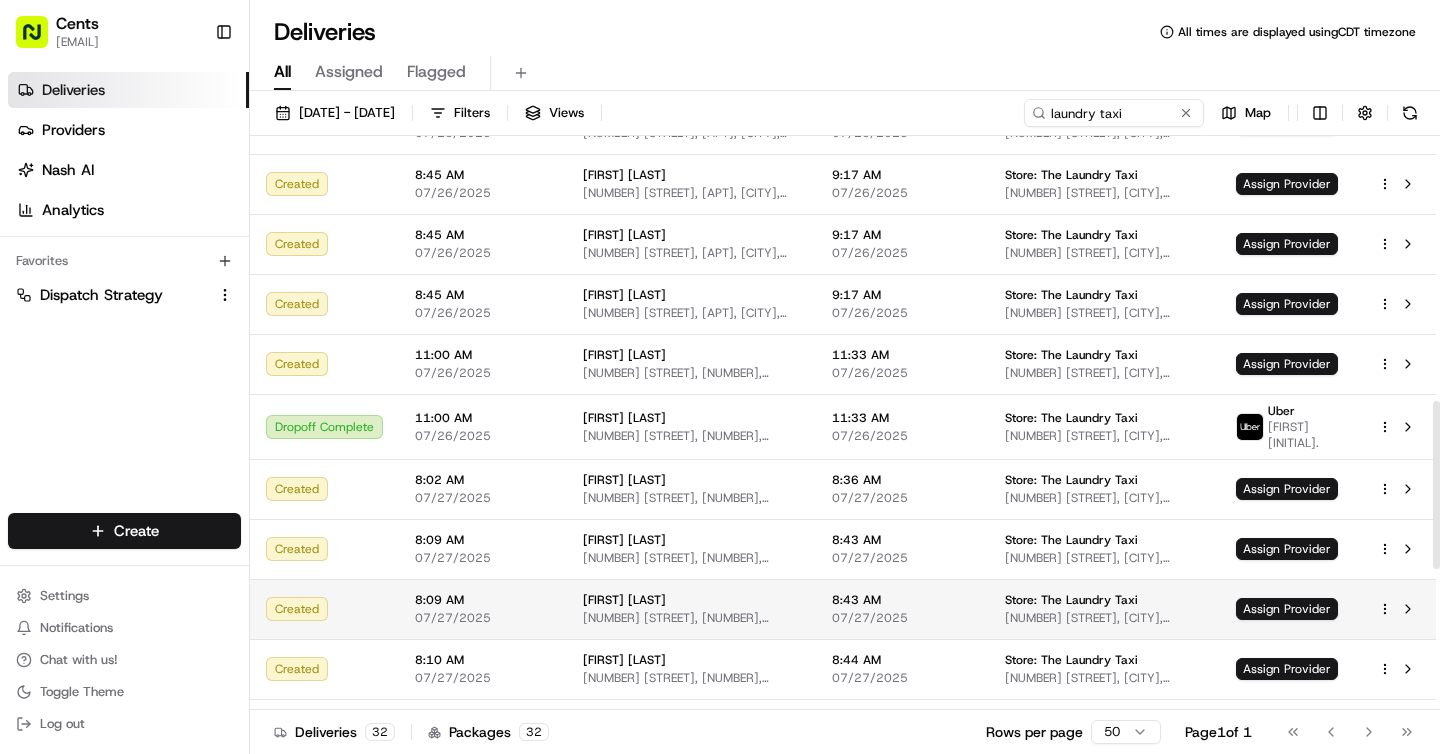 scroll, scrollTop: 903, scrollLeft: 0, axis: vertical 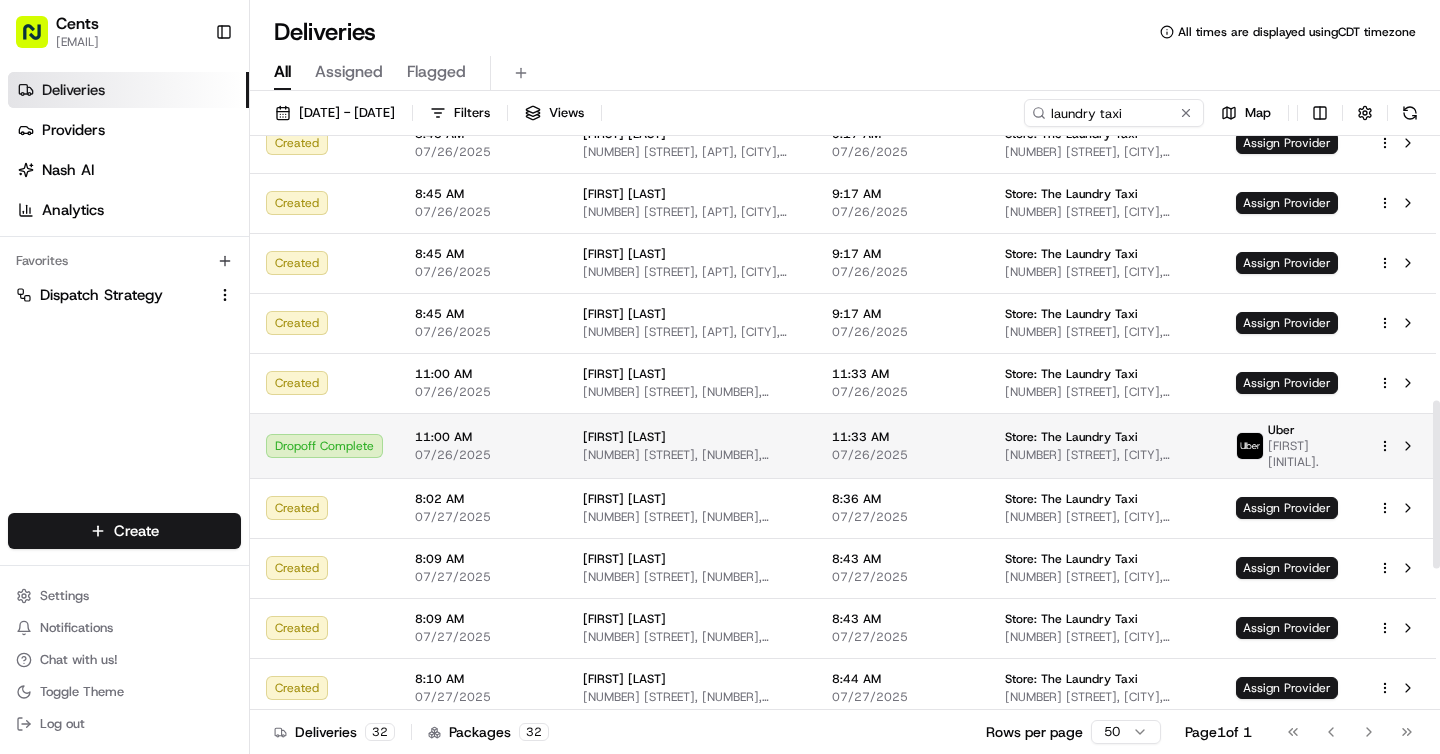 click on "[TIME] [DATE]" at bounding box center (902, 445) 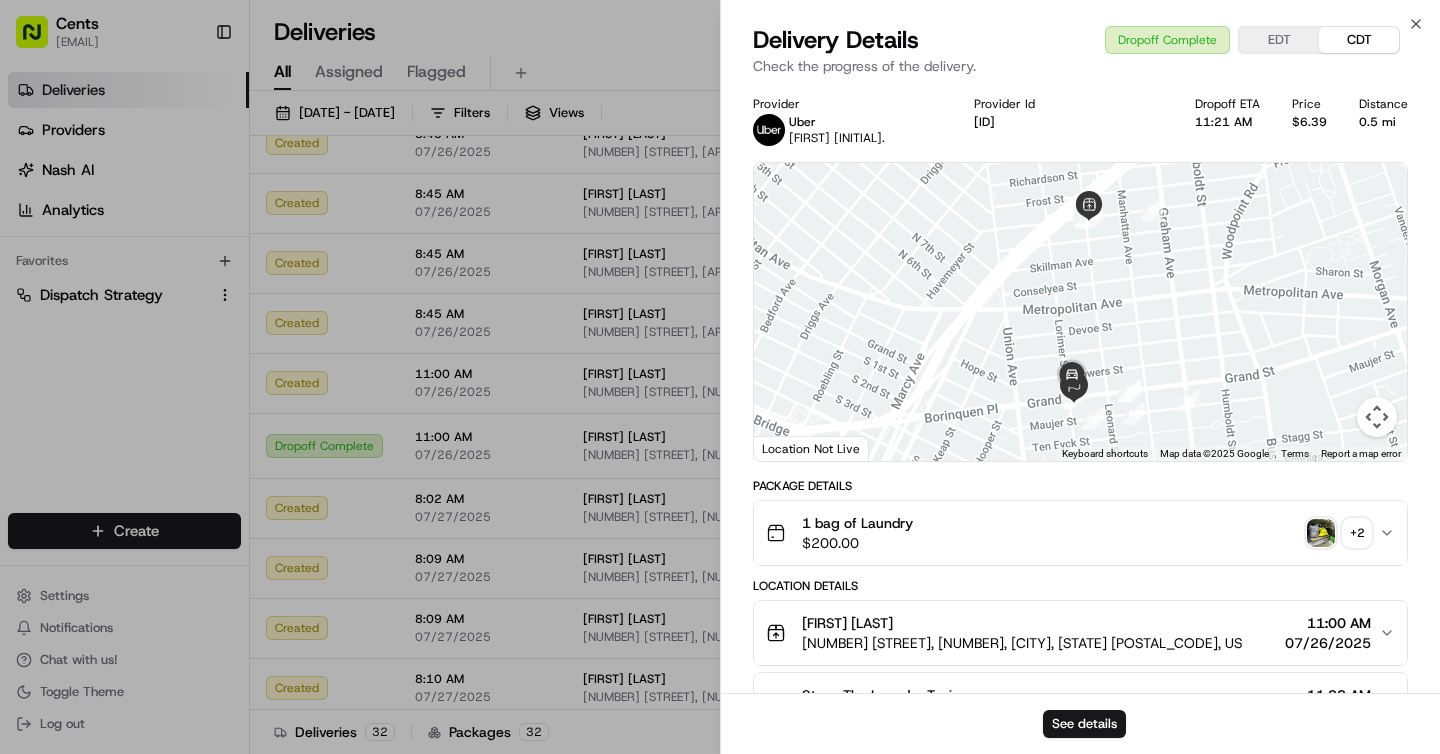 click at bounding box center [1321, 533] 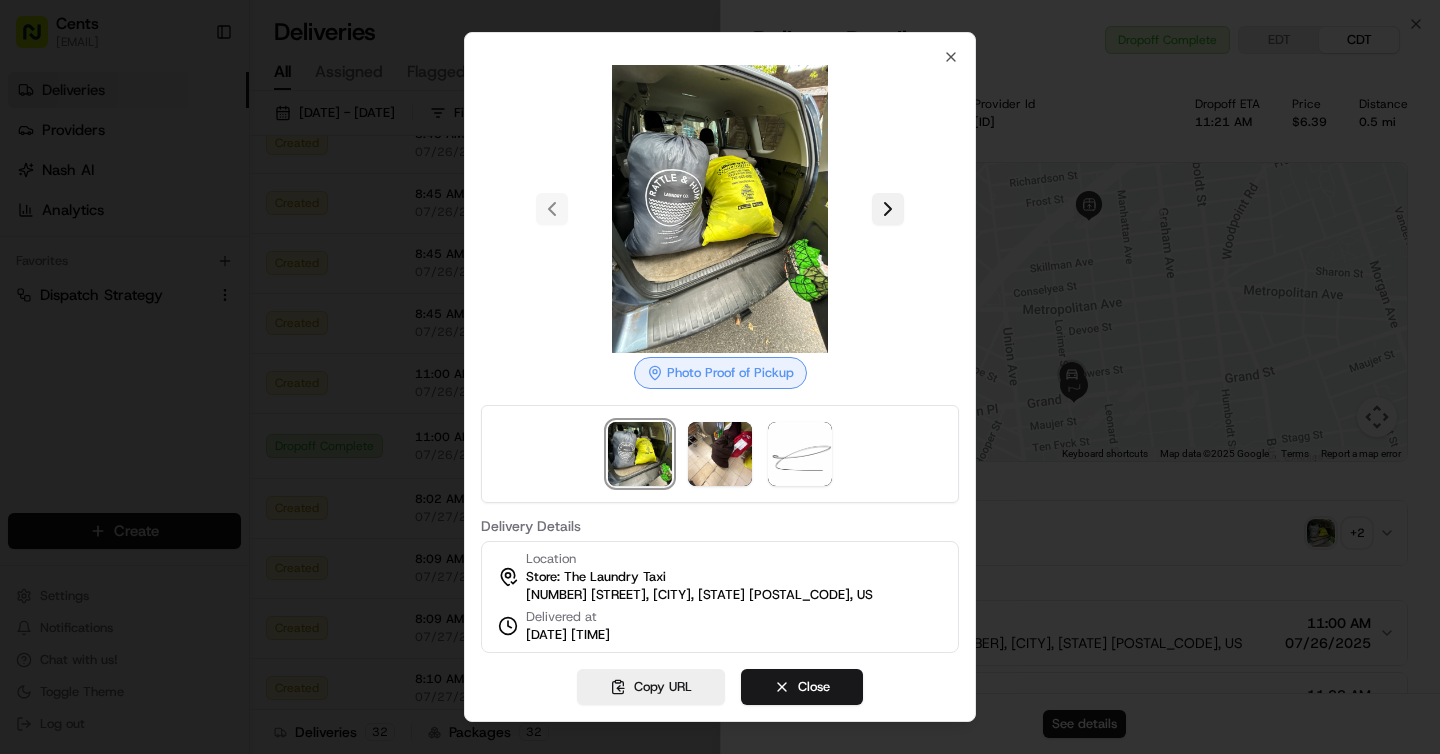 click at bounding box center [888, 209] 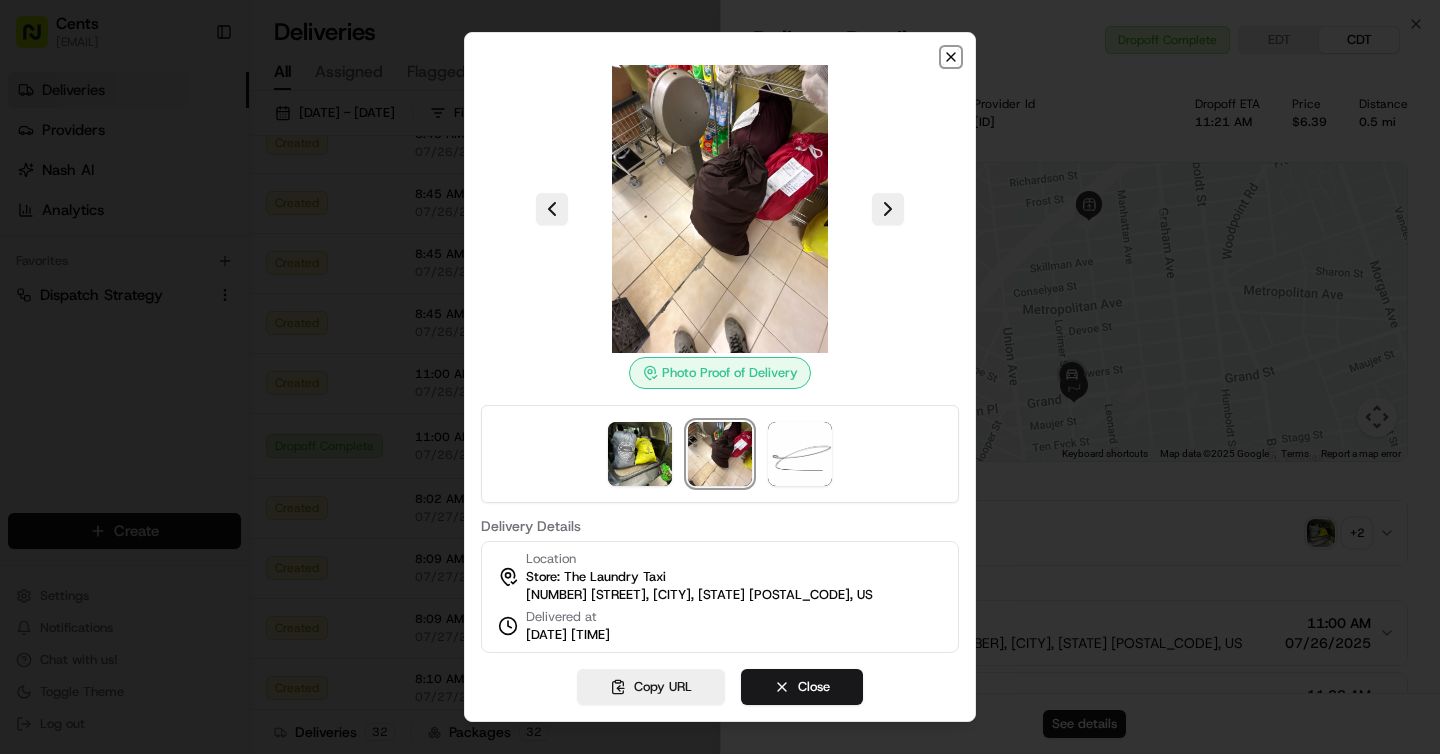 click 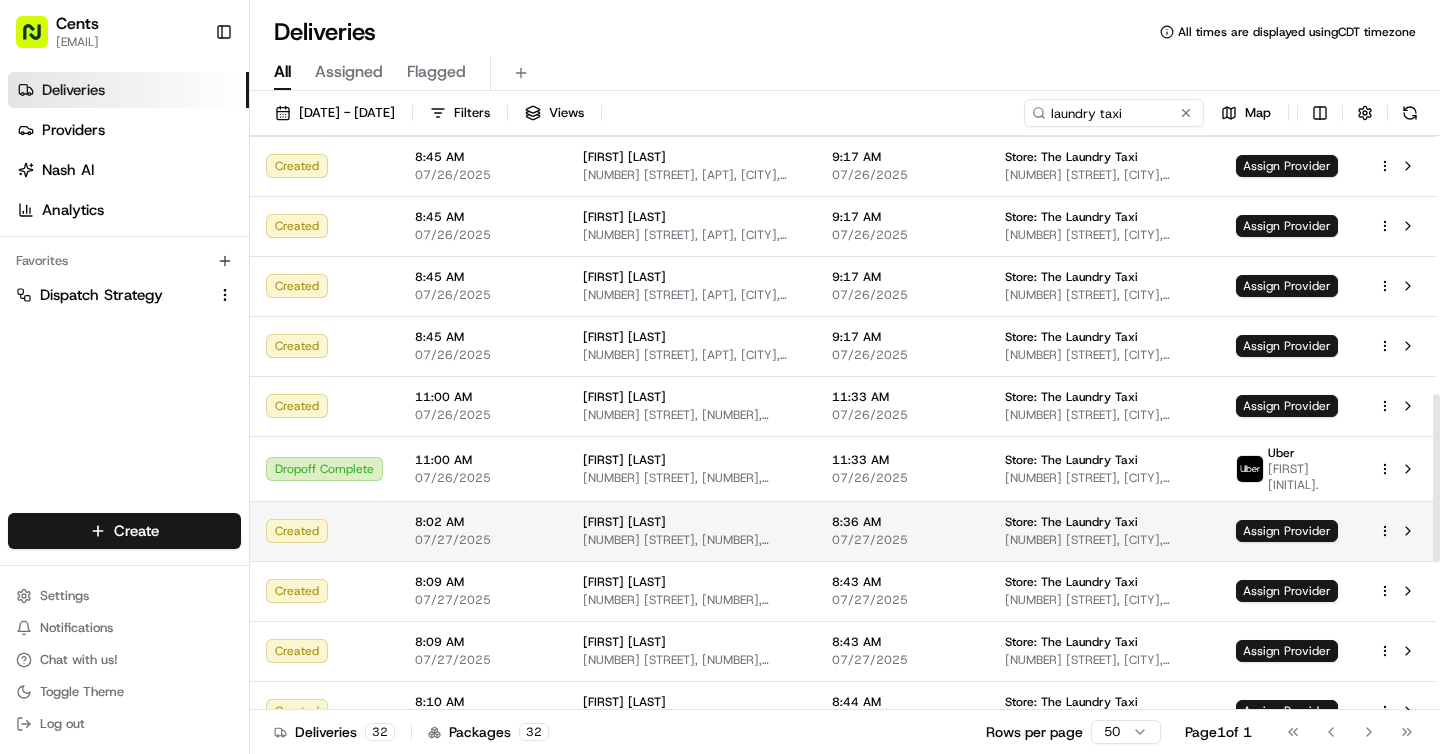 scroll, scrollTop: 882, scrollLeft: 0, axis: vertical 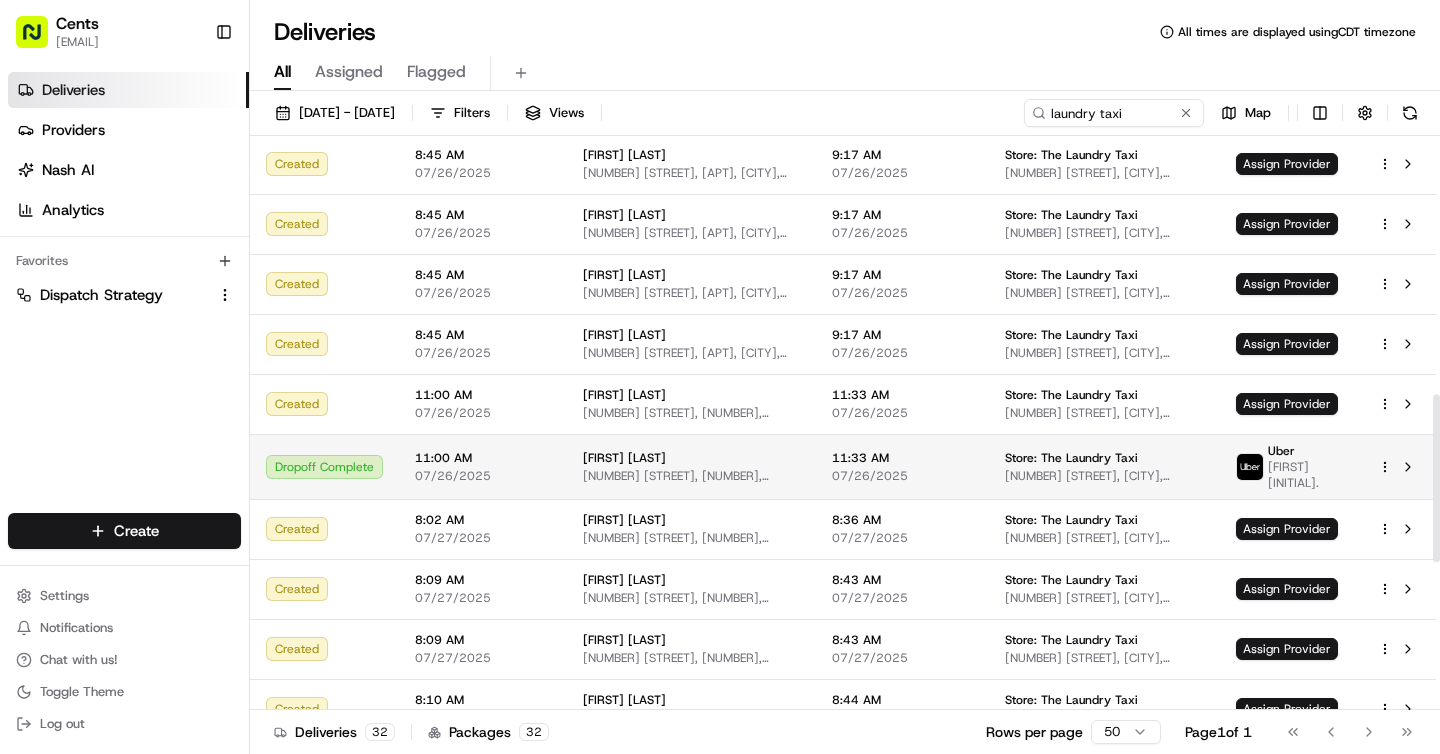 click on "[FIRST] [LAST]" at bounding box center (691, 458) 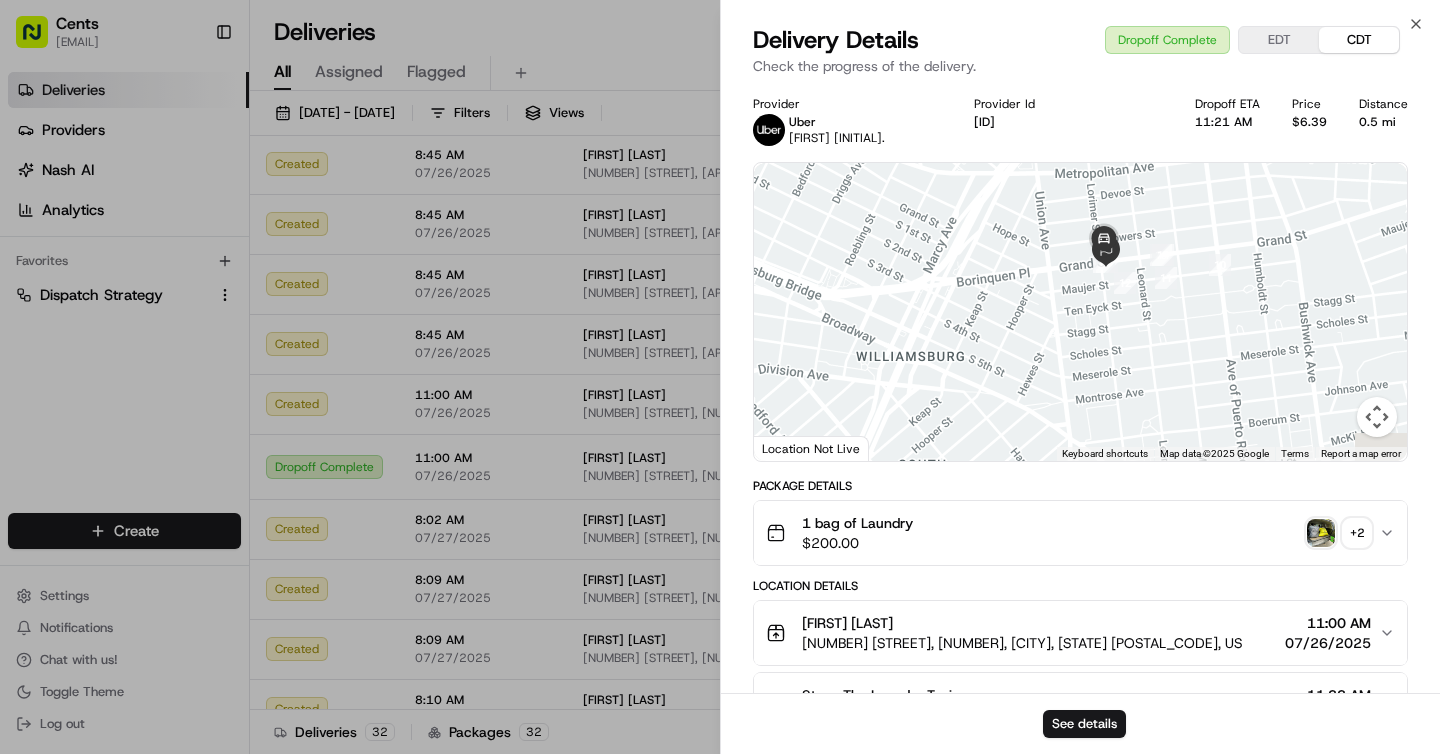 drag, startPoint x: 1110, startPoint y: 405, endPoint x: 1114, endPoint y: 208, distance: 197.0406 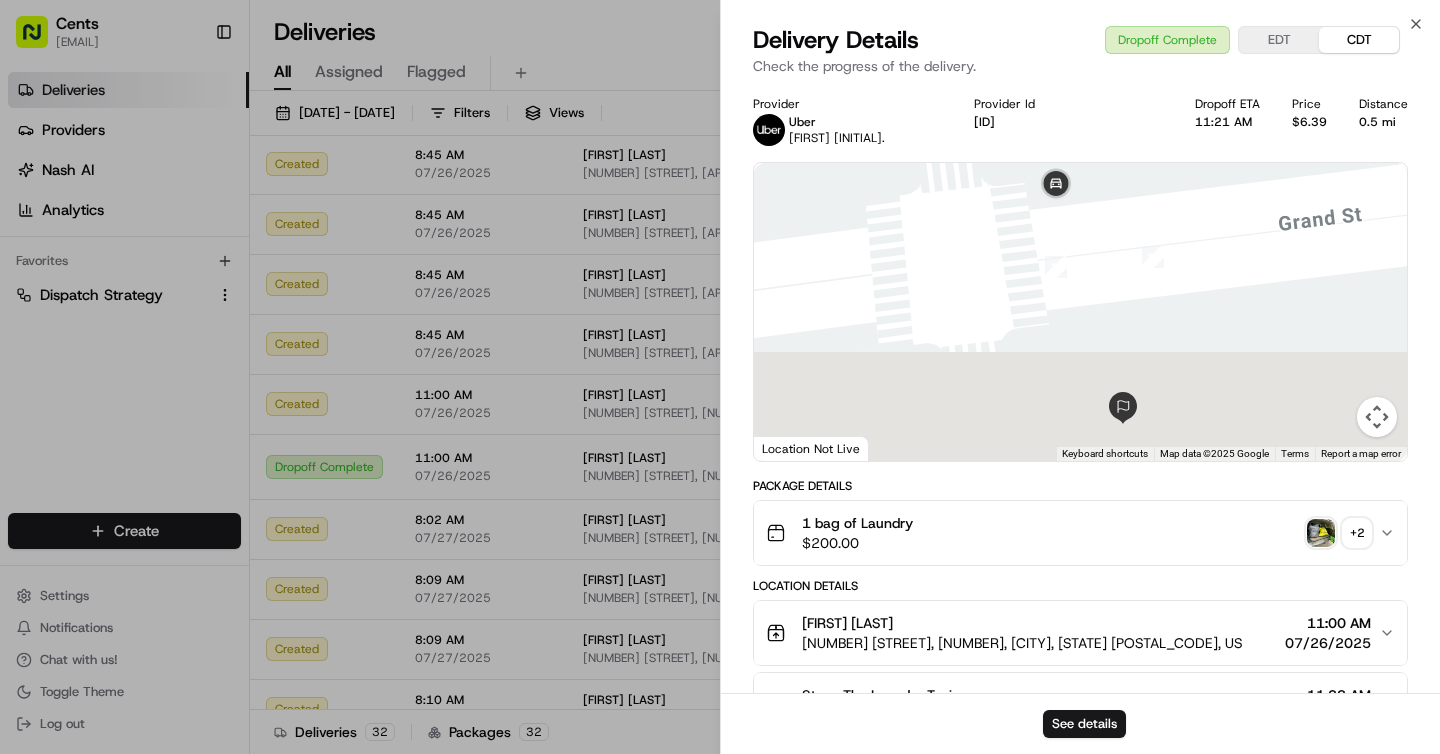 drag, startPoint x: 1104, startPoint y: 344, endPoint x: 1163, endPoint y: 55, distance: 294.96103 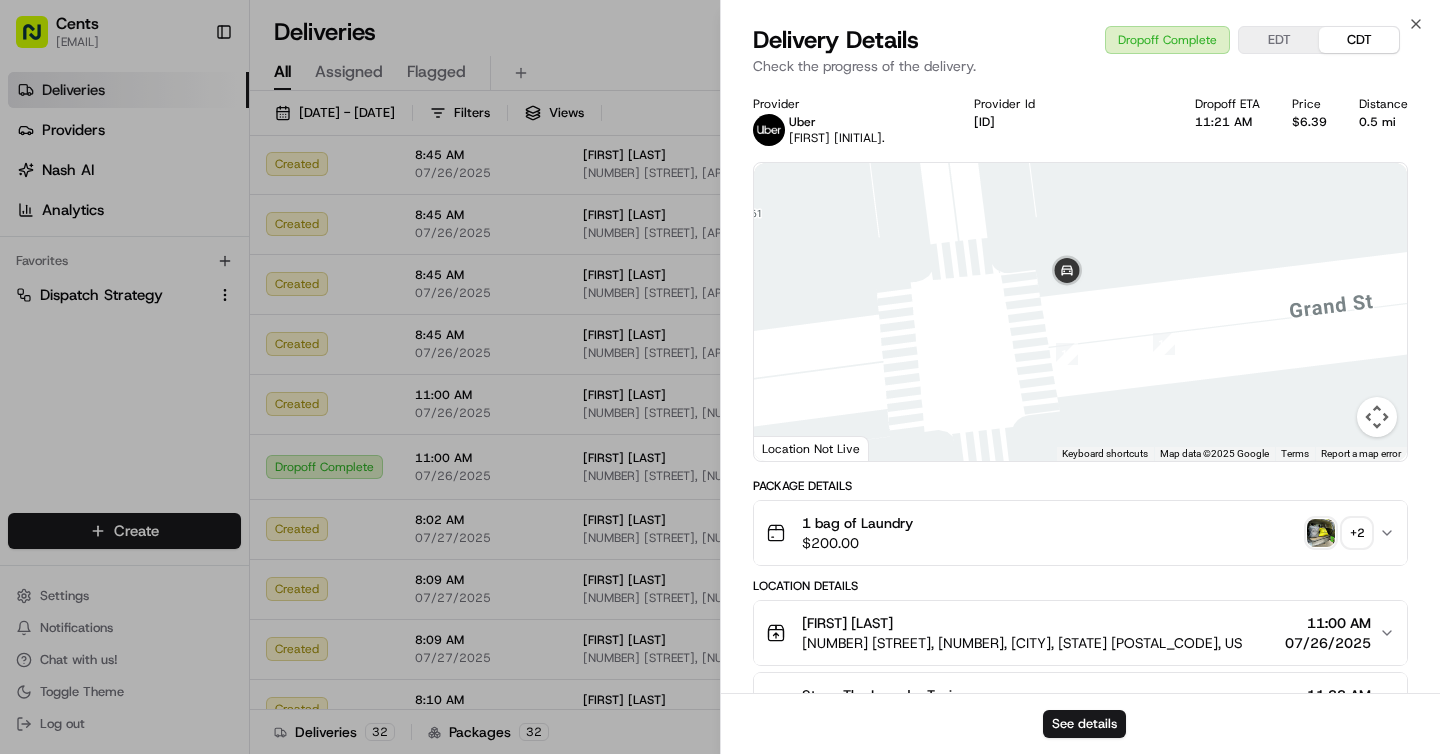 drag, startPoint x: 1086, startPoint y: 281, endPoint x: 1086, endPoint y: 414, distance: 133 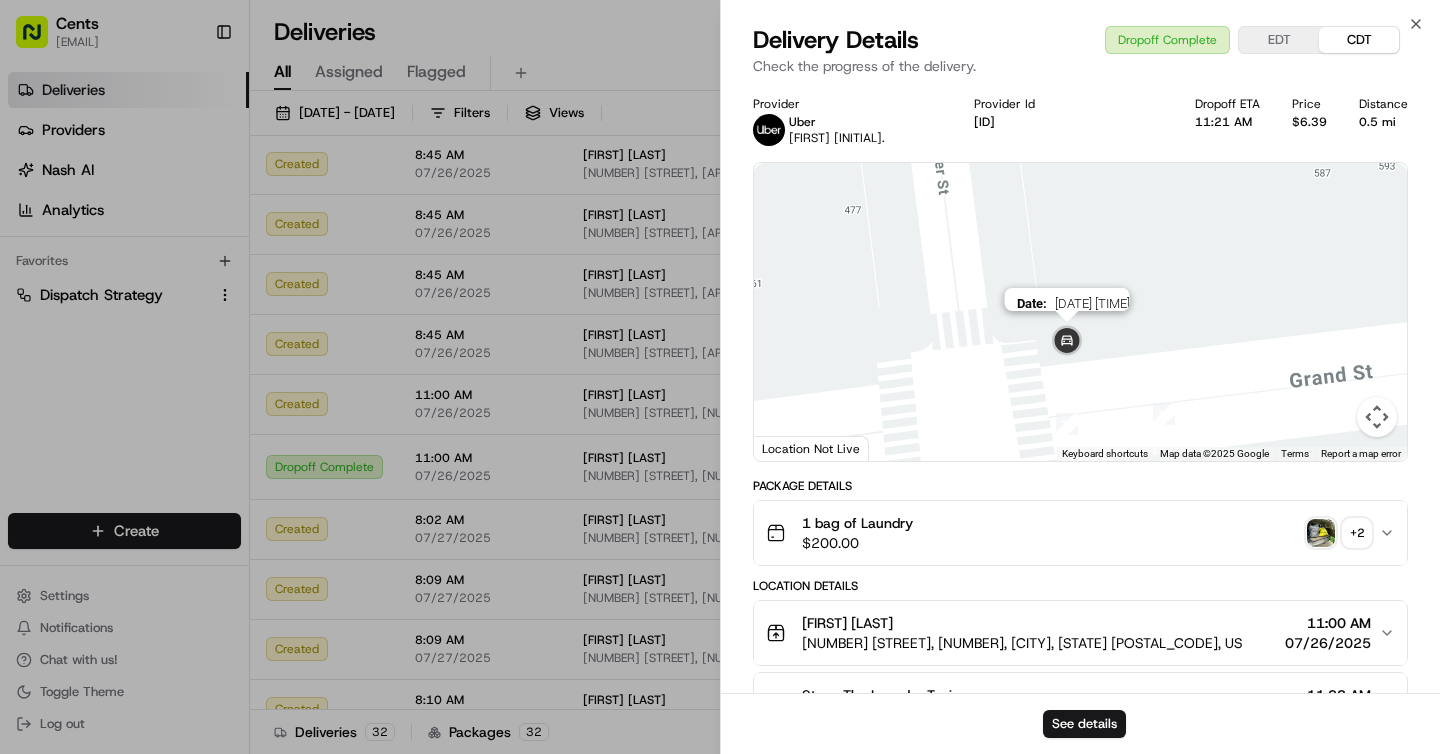 click at bounding box center [1067, 342] 